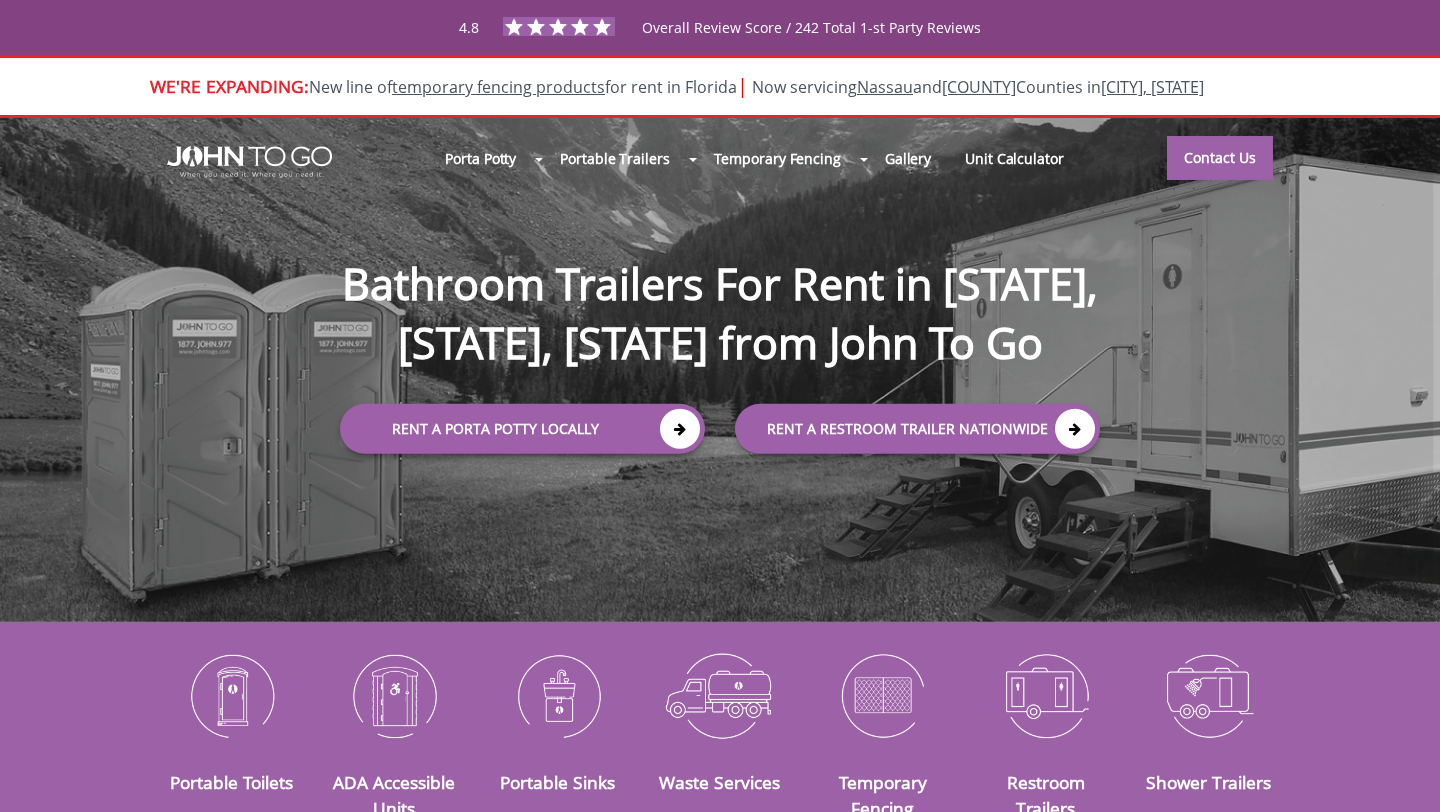 scroll, scrollTop: 0, scrollLeft: 0, axis: both 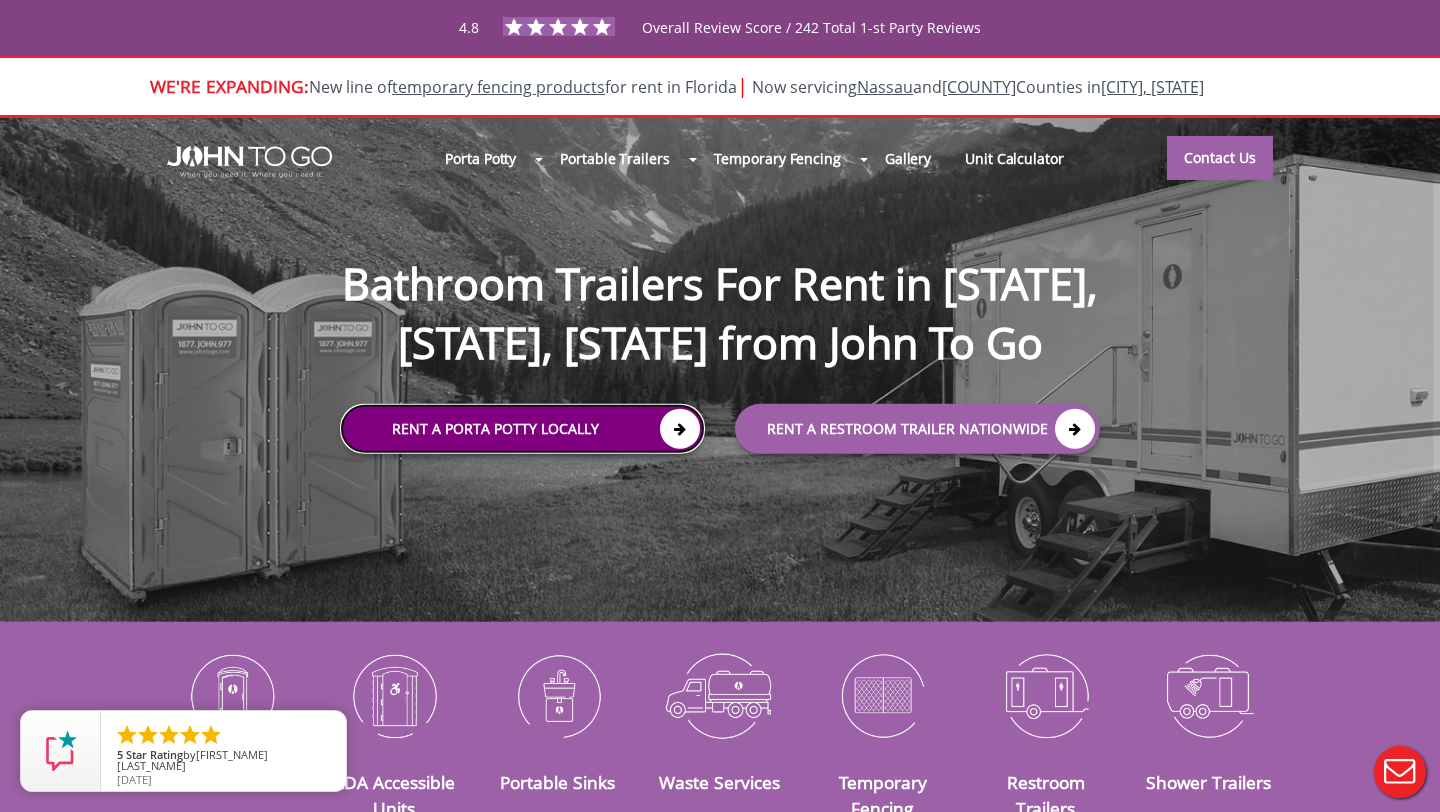 click at bounding box center [680, 429] 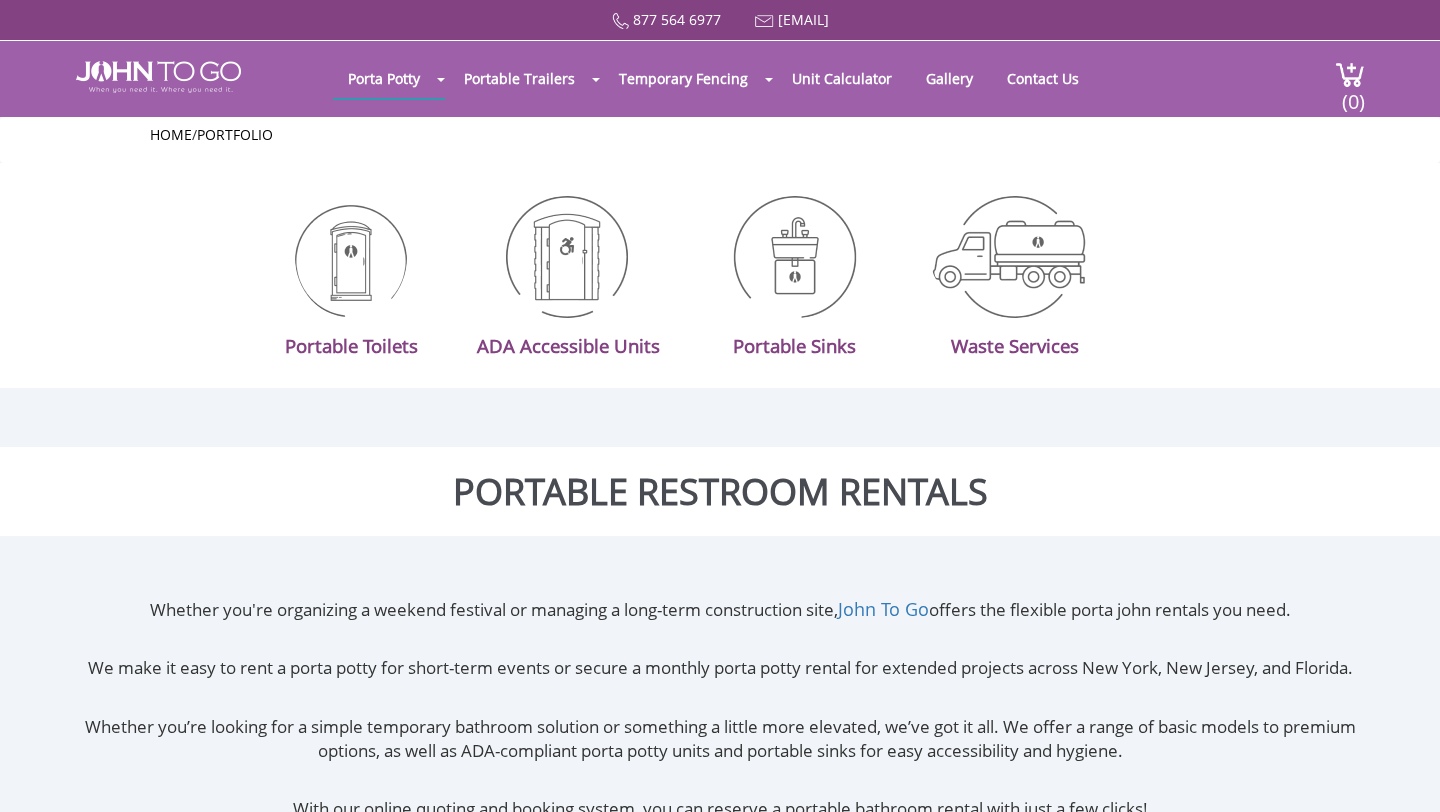 scroll, scrollTop: 0, scrollLeft: 0, axis: both 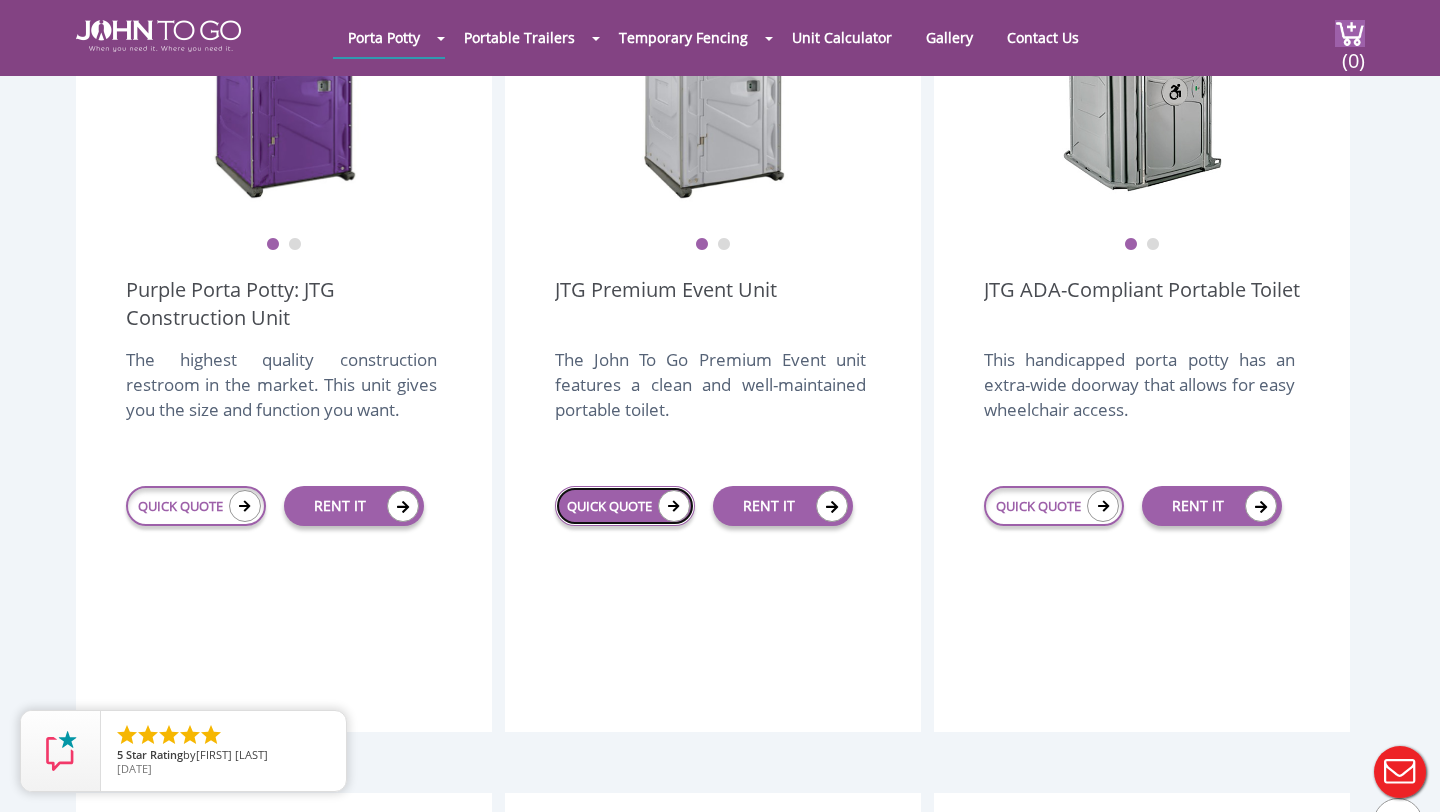click on "QUICK QUOTE" at bounding box center [625, 506] 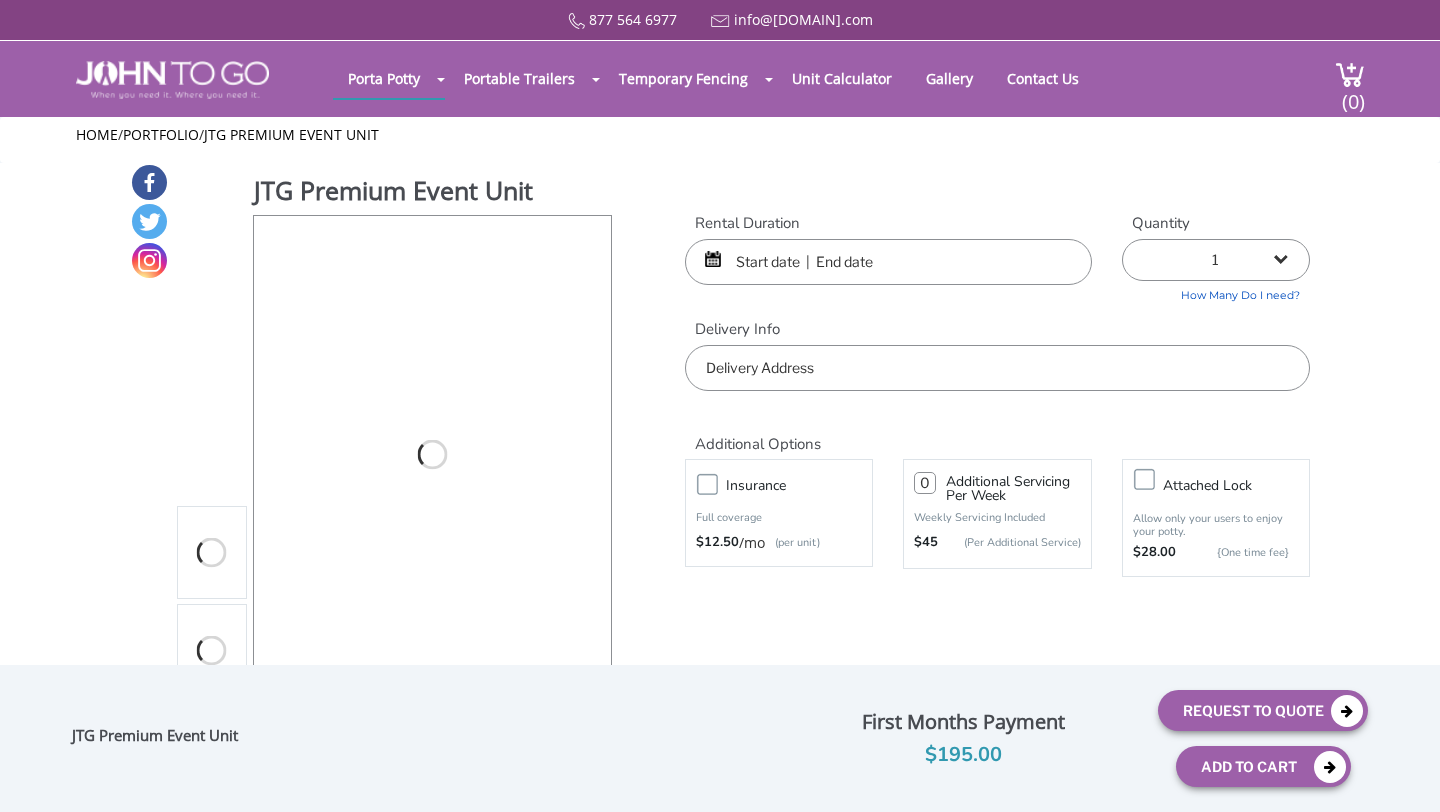 scroll, scrollTop: 0, scrollLeft: 0, axis: both 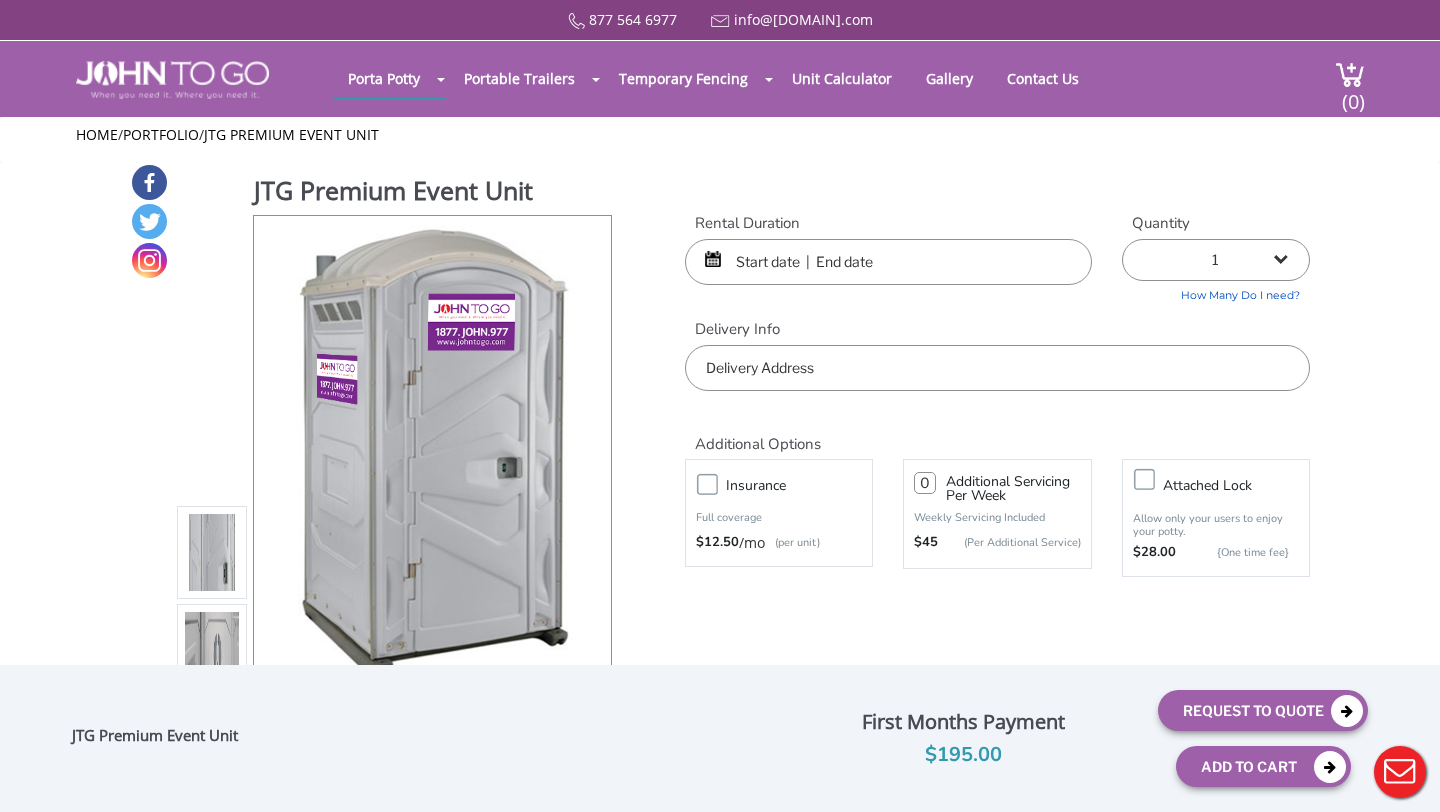 click at bounding box center (888, 262) 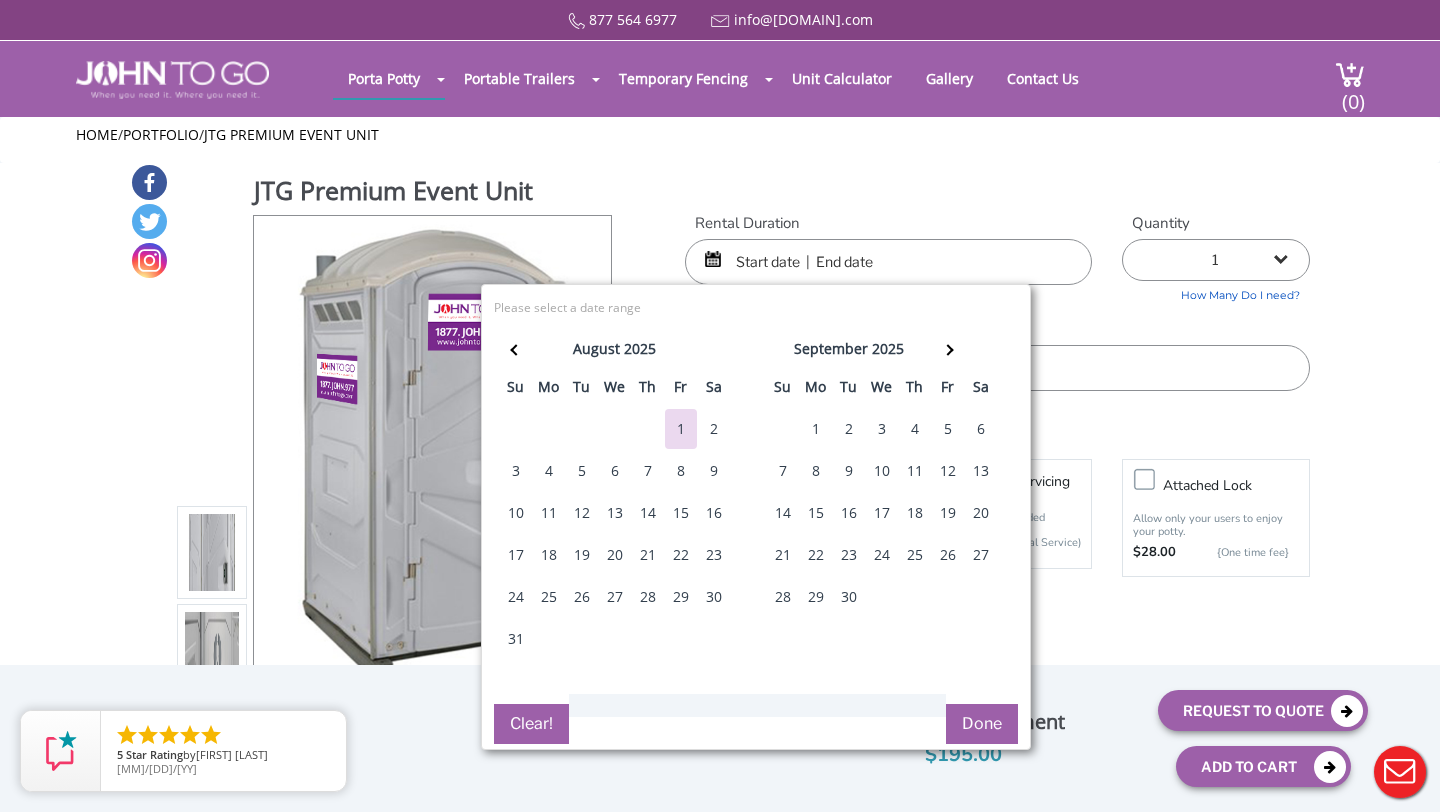 click on "9" at bounding box center [714, 471] 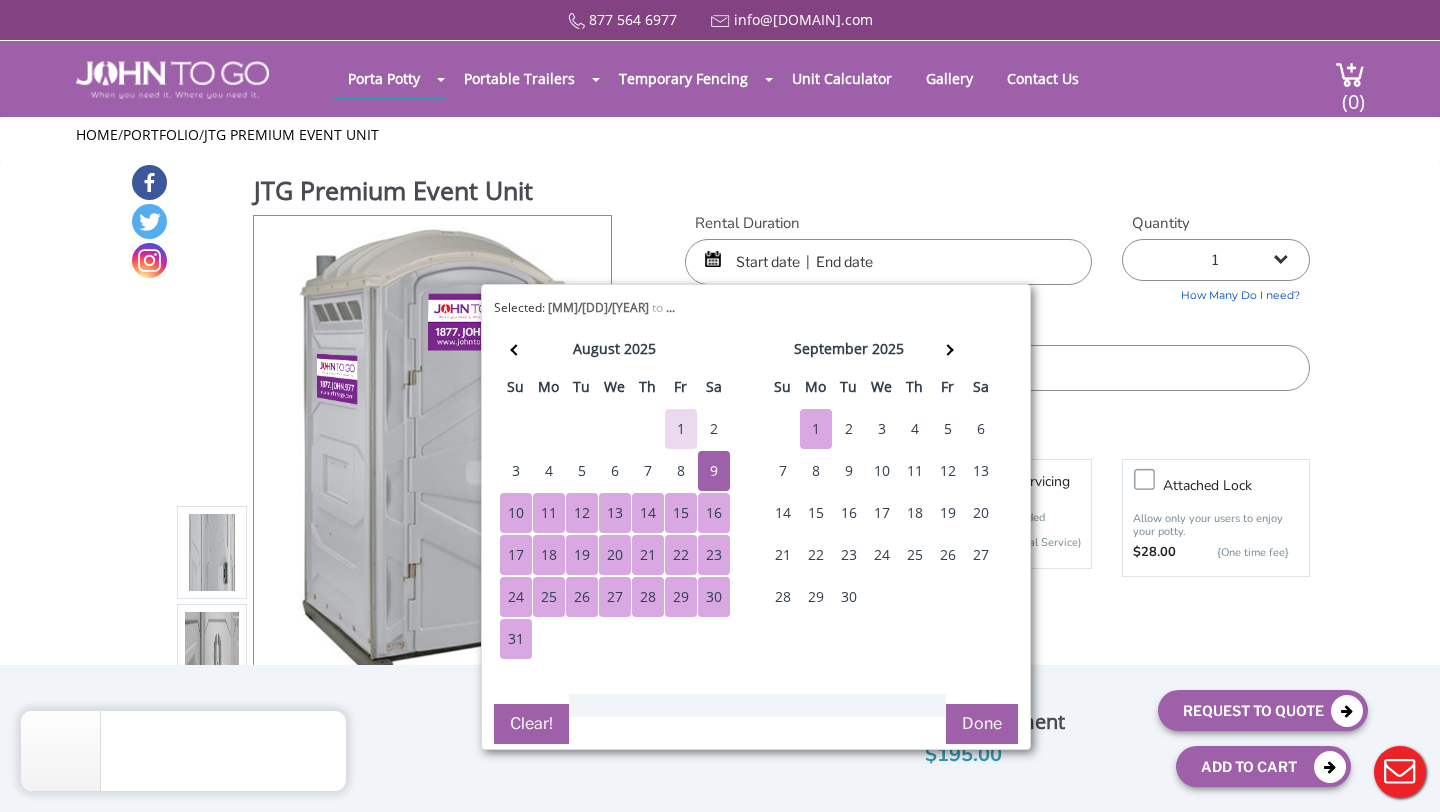 click at bounding box center [888, 262] 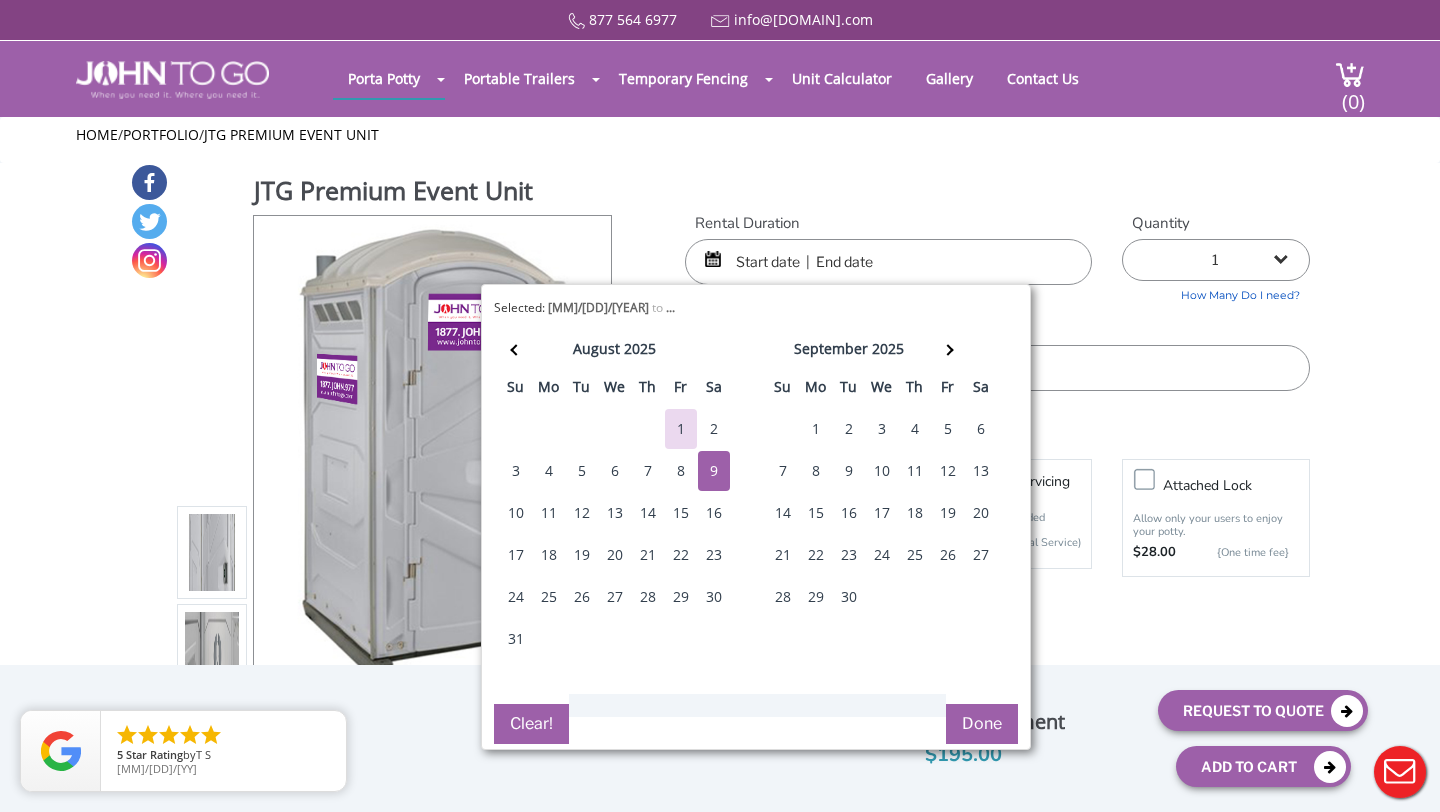 click on "9" at bounding box center (714, 471) 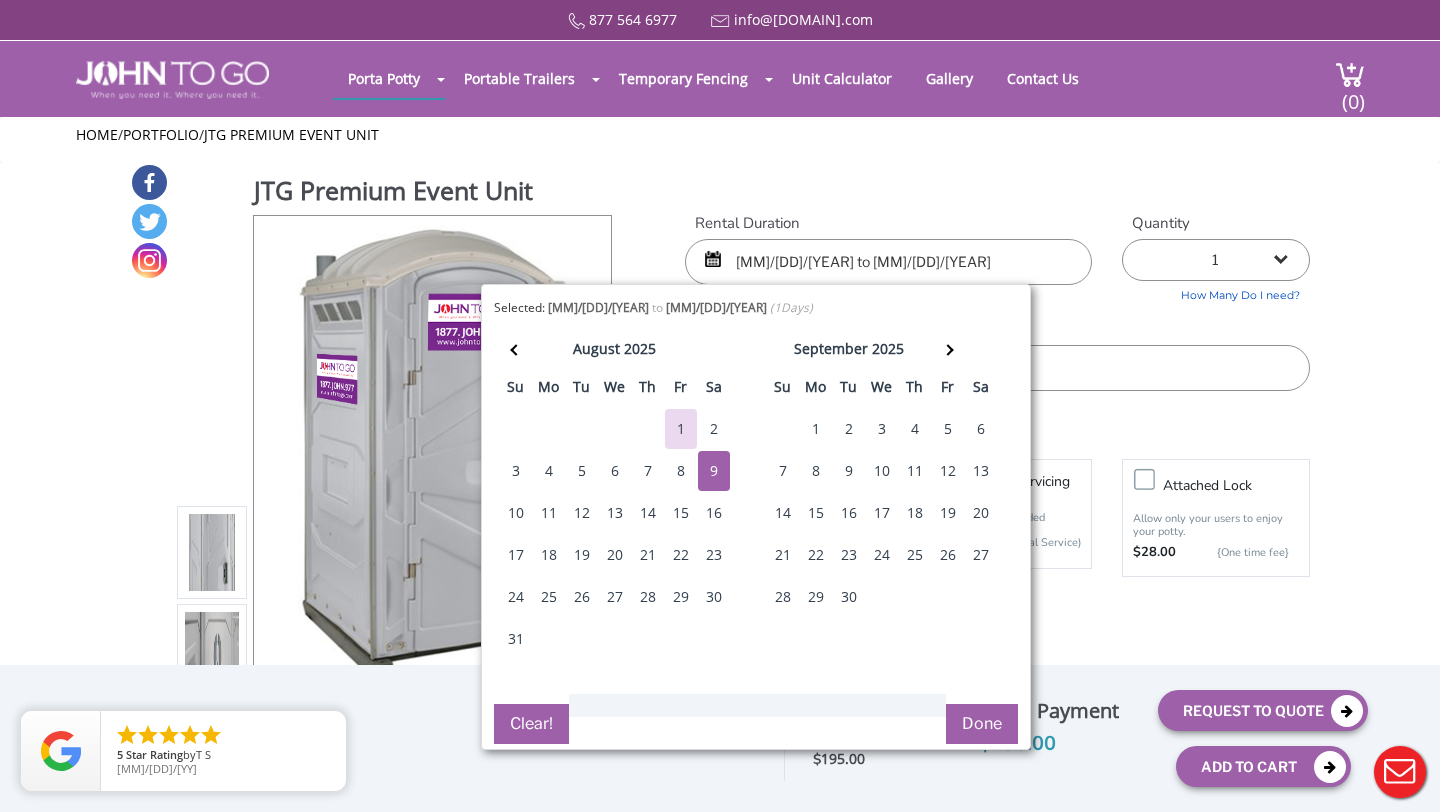 click on "JTG Premium Event Unit
View feature & specs
Download Pdf
Product PDF
Addon PDF
Colors may vary
Rental Duration
08/09/2025 to 08/09/2025
Quantity
1
2 (5% discount)
$ $45" at bounding box center [720, 455] 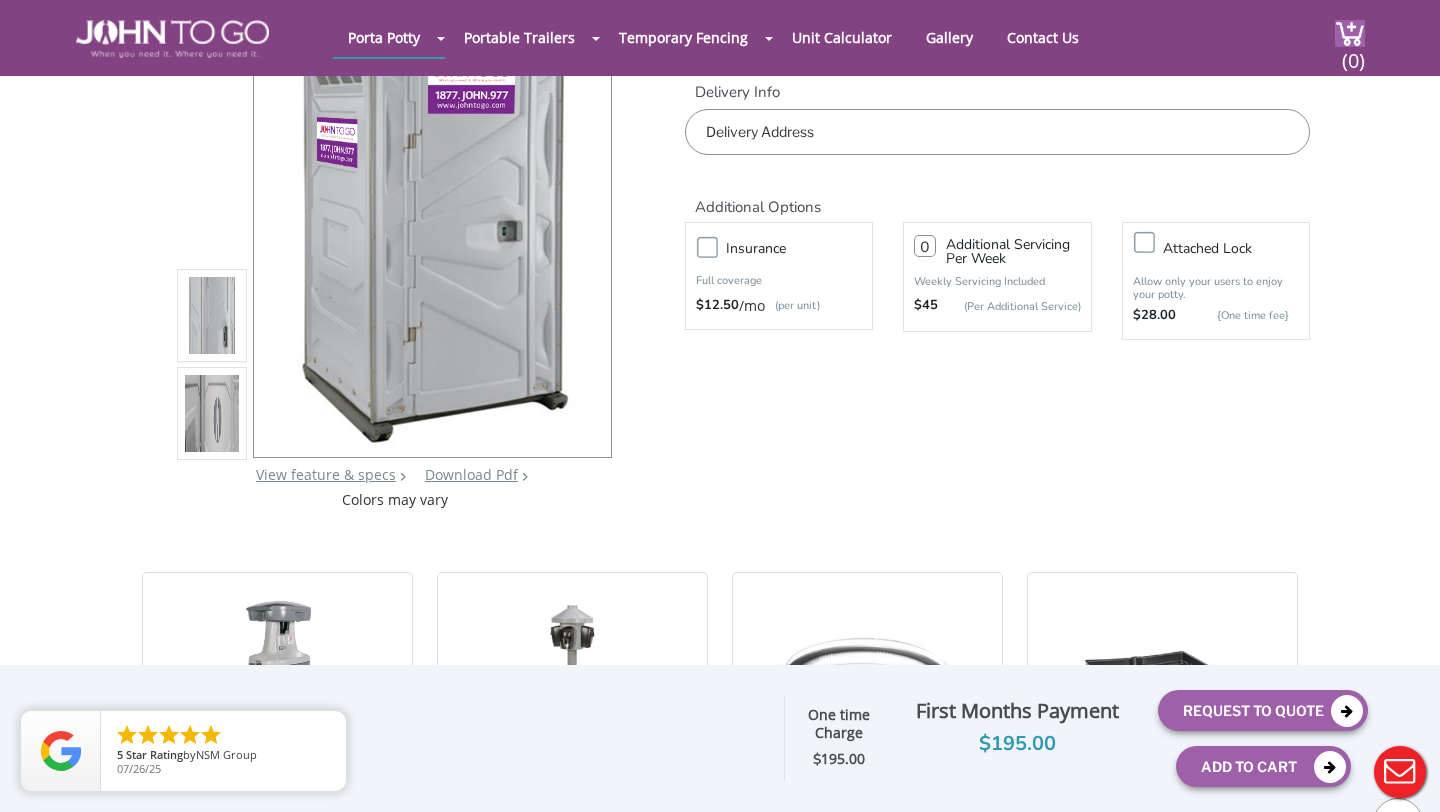 scroll, scrollTop: 157, scrollLeft: 0, axis: vertical 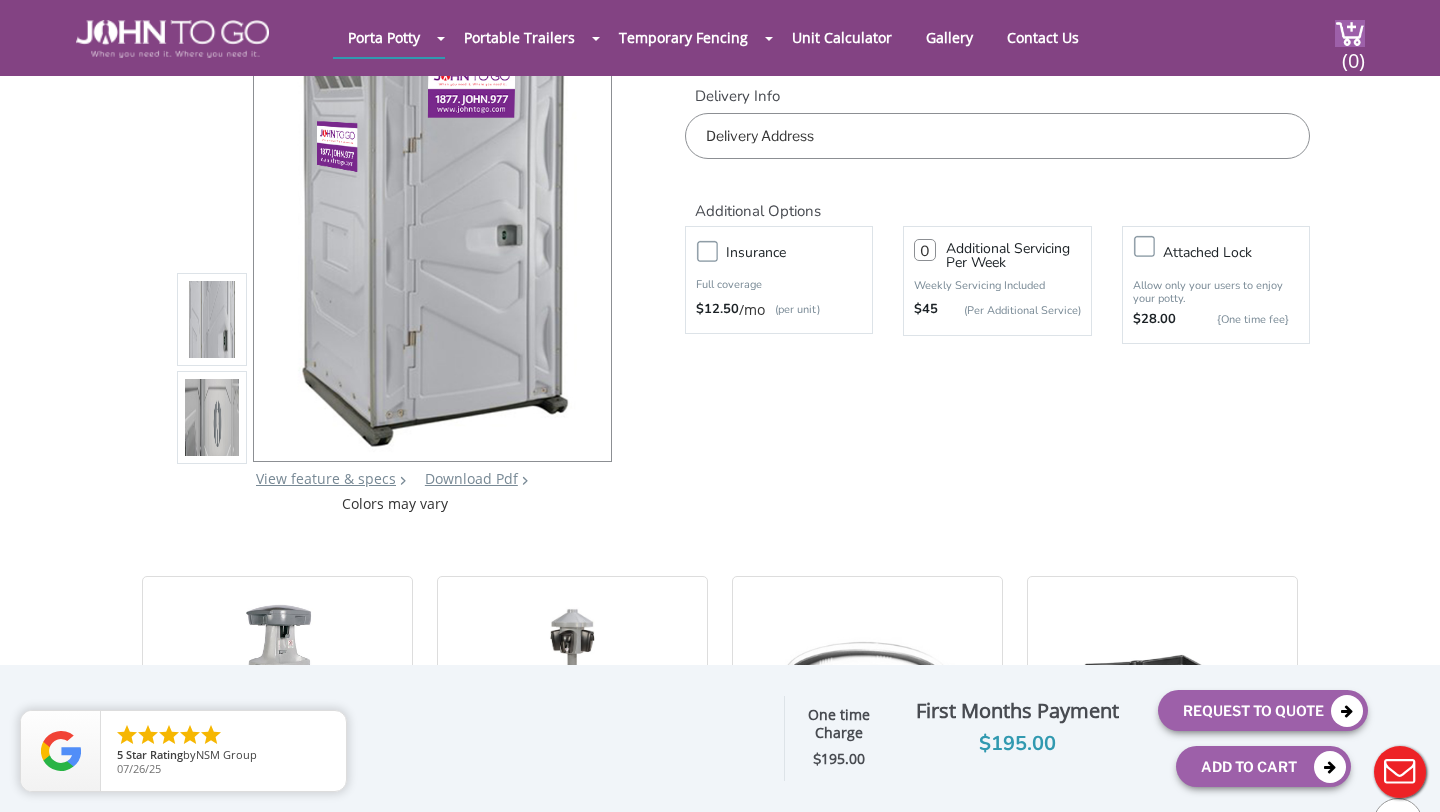 click at bounding box center [212, 324] 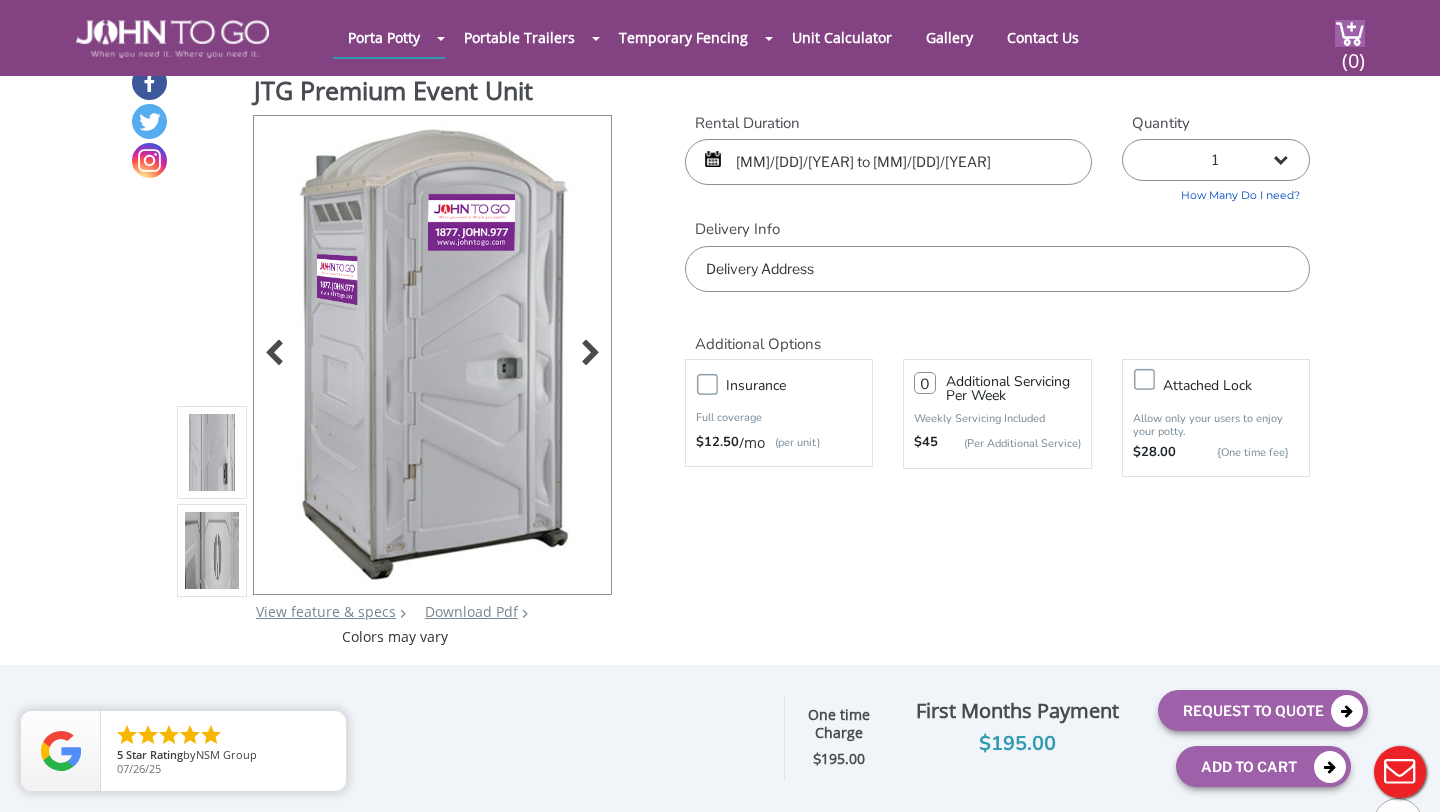 scroll, scrollTop: 26, scrollLeft: 0, axis: vertical 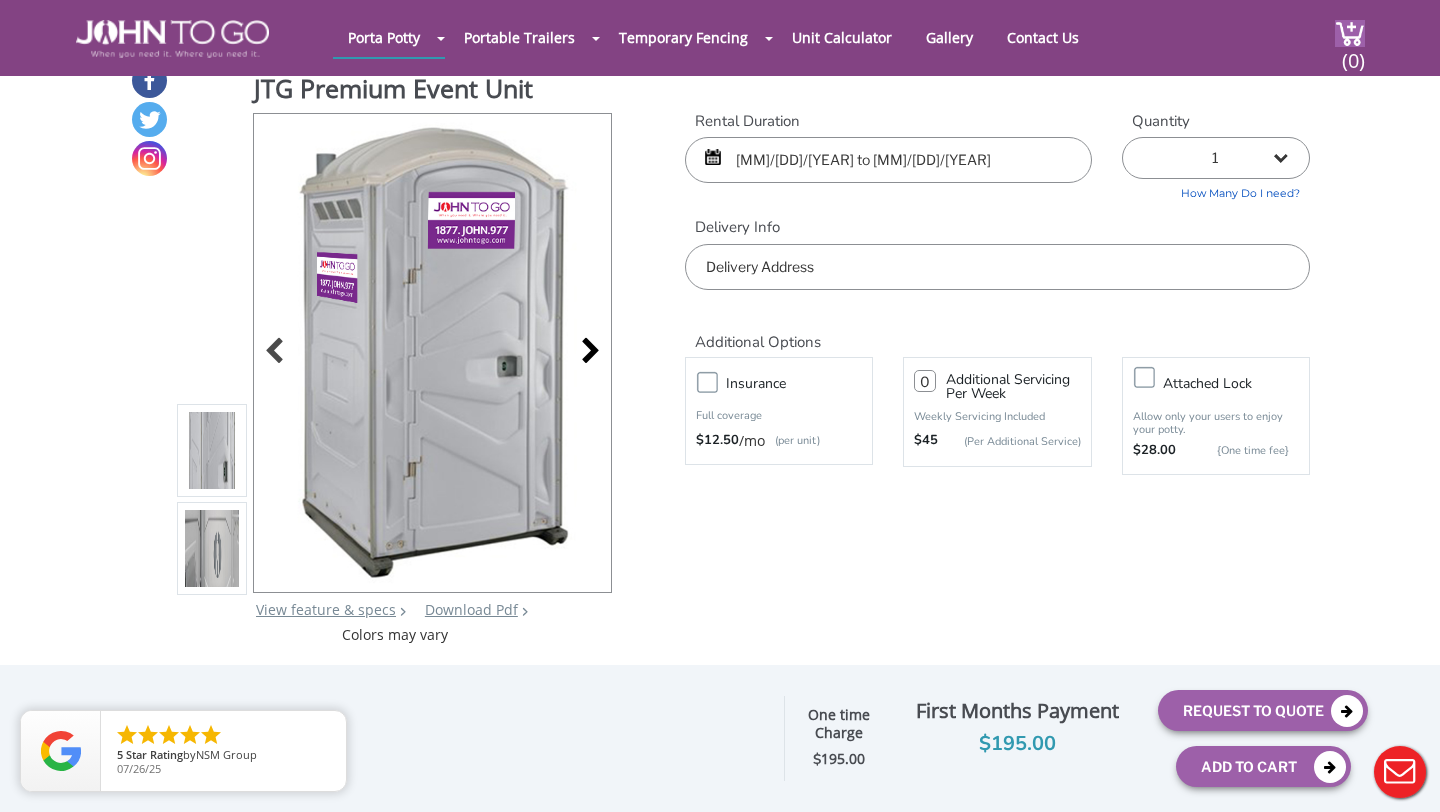 click at bounding box center [585, 353] 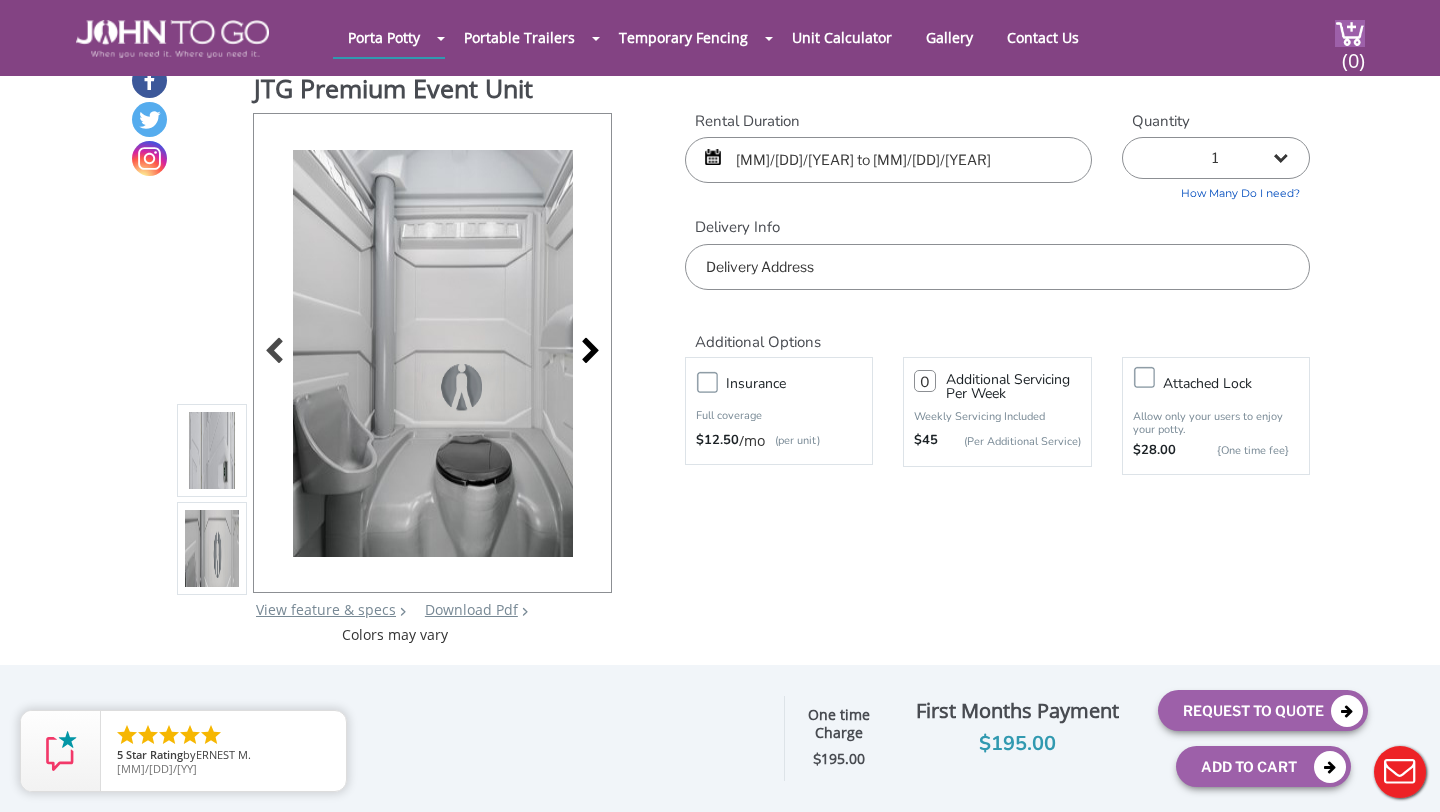 click at bounding box center (585, 353) 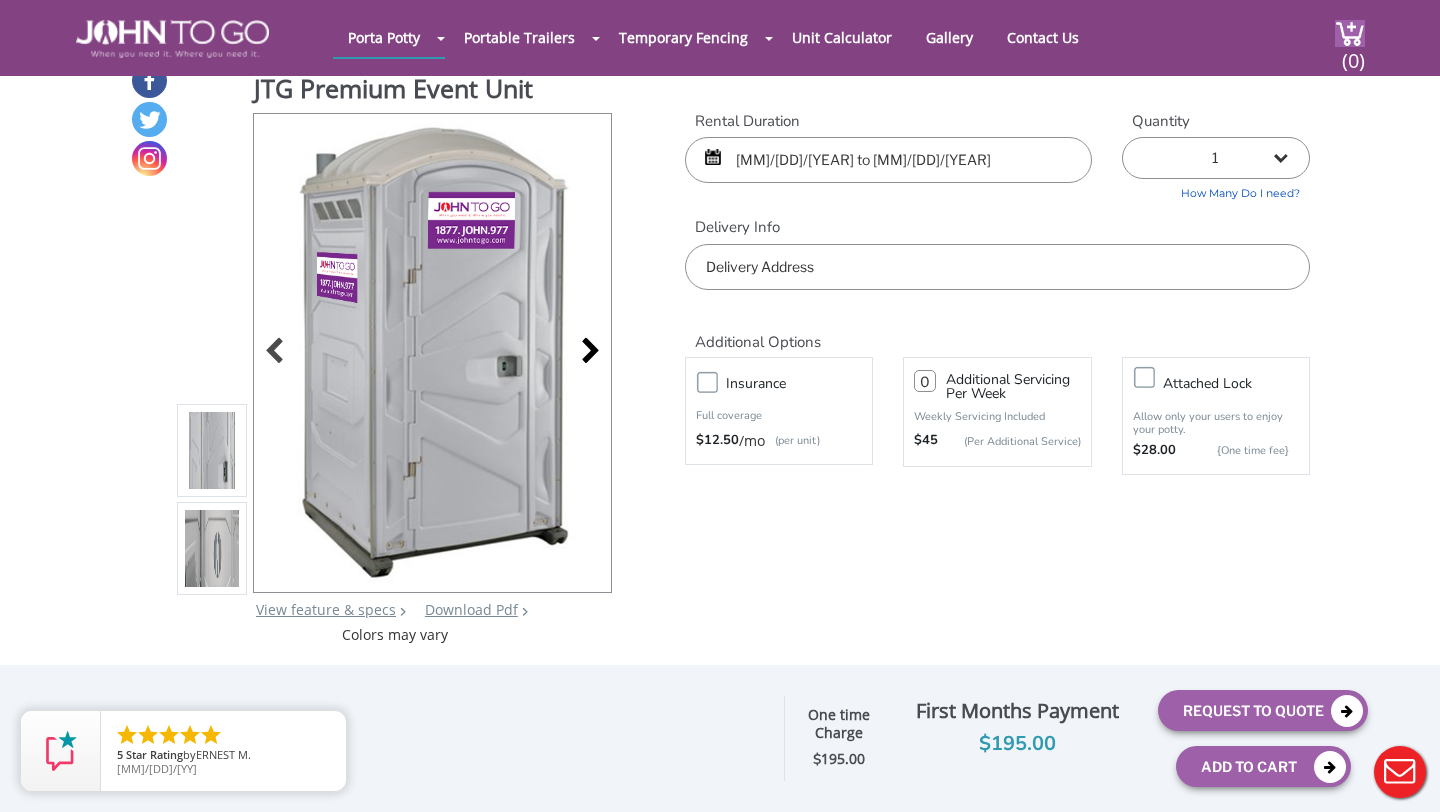 click at bounding box center [585, 353] 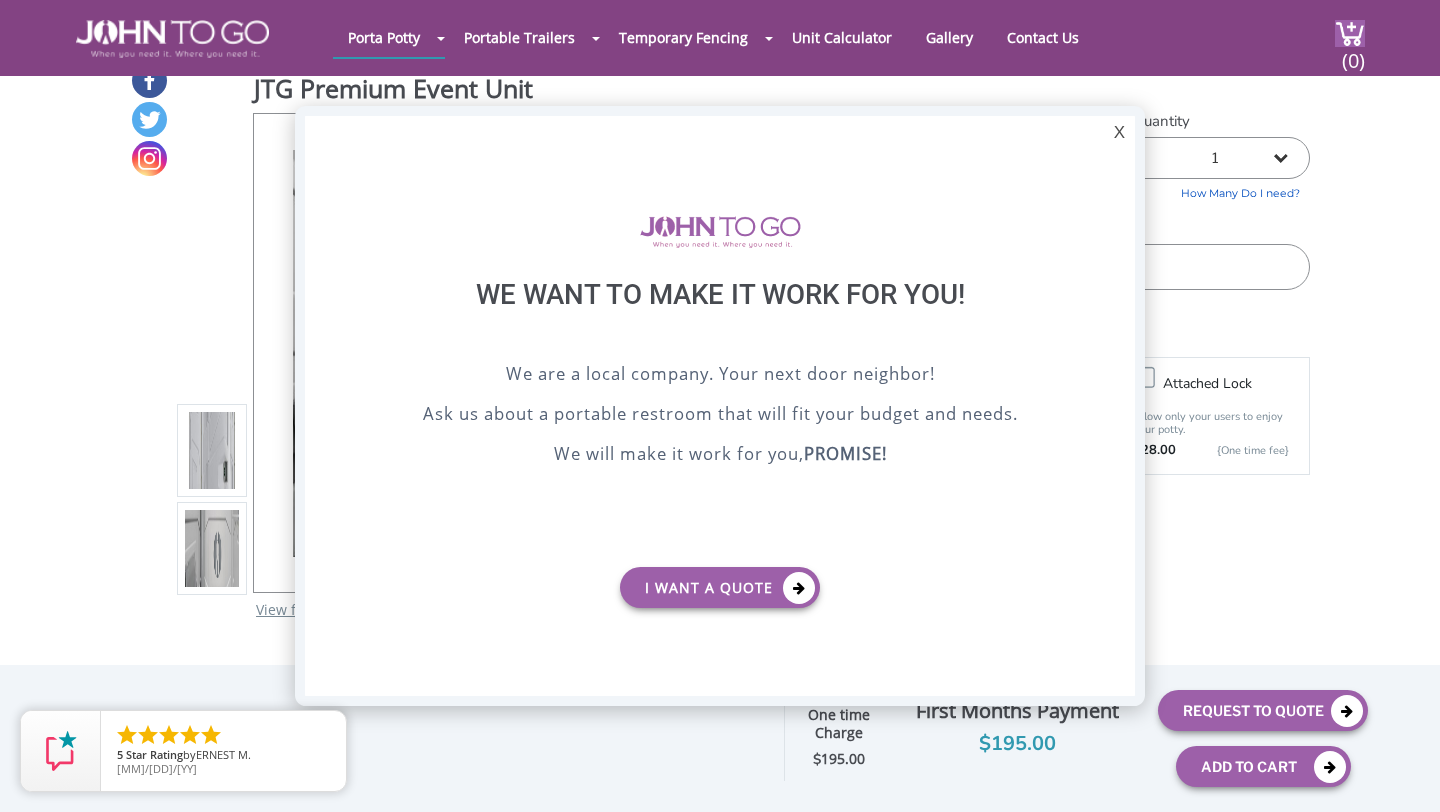 scroll, scrollTop: 0, scrollLeft: 0, axis: both 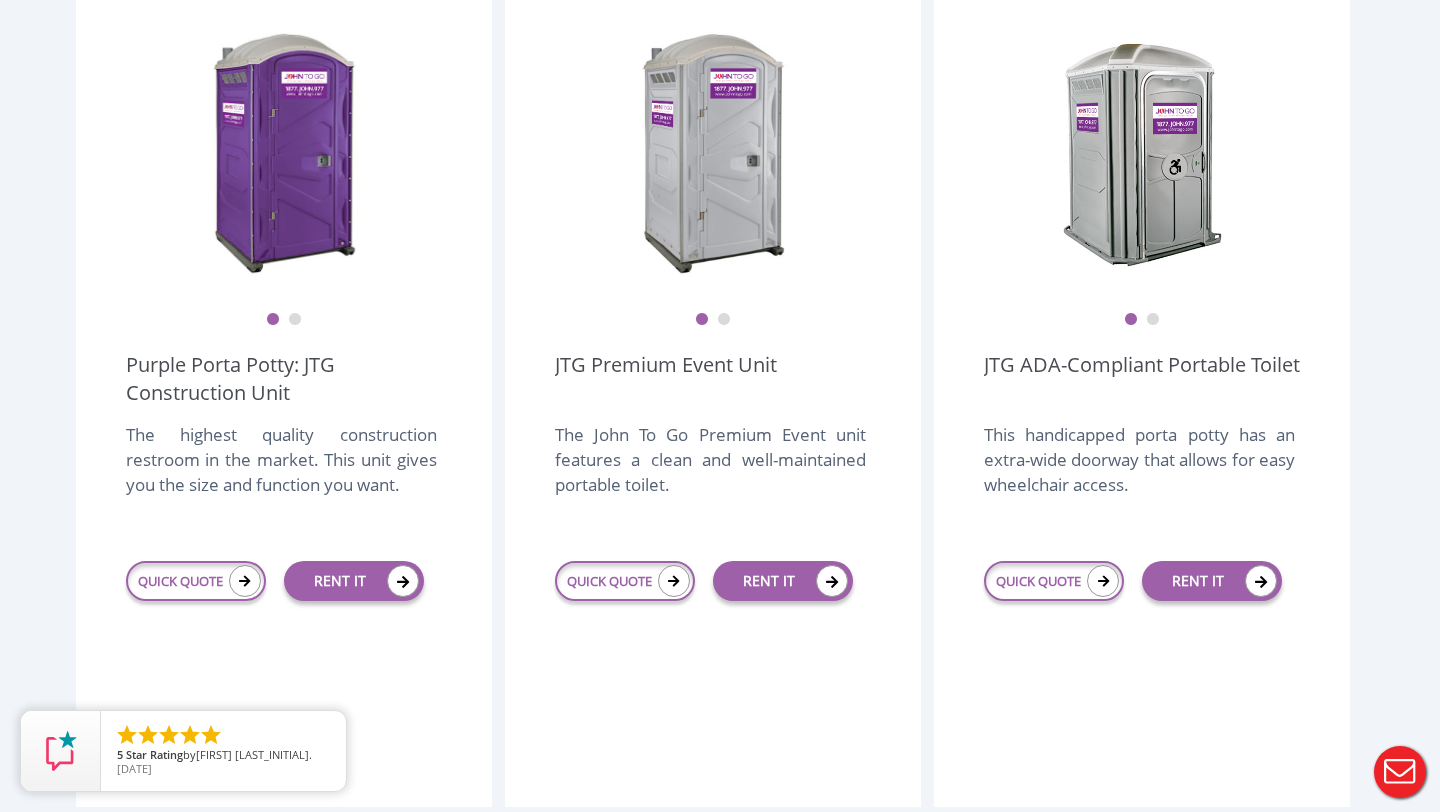 click on "2" at bounding box center (1153, 320) 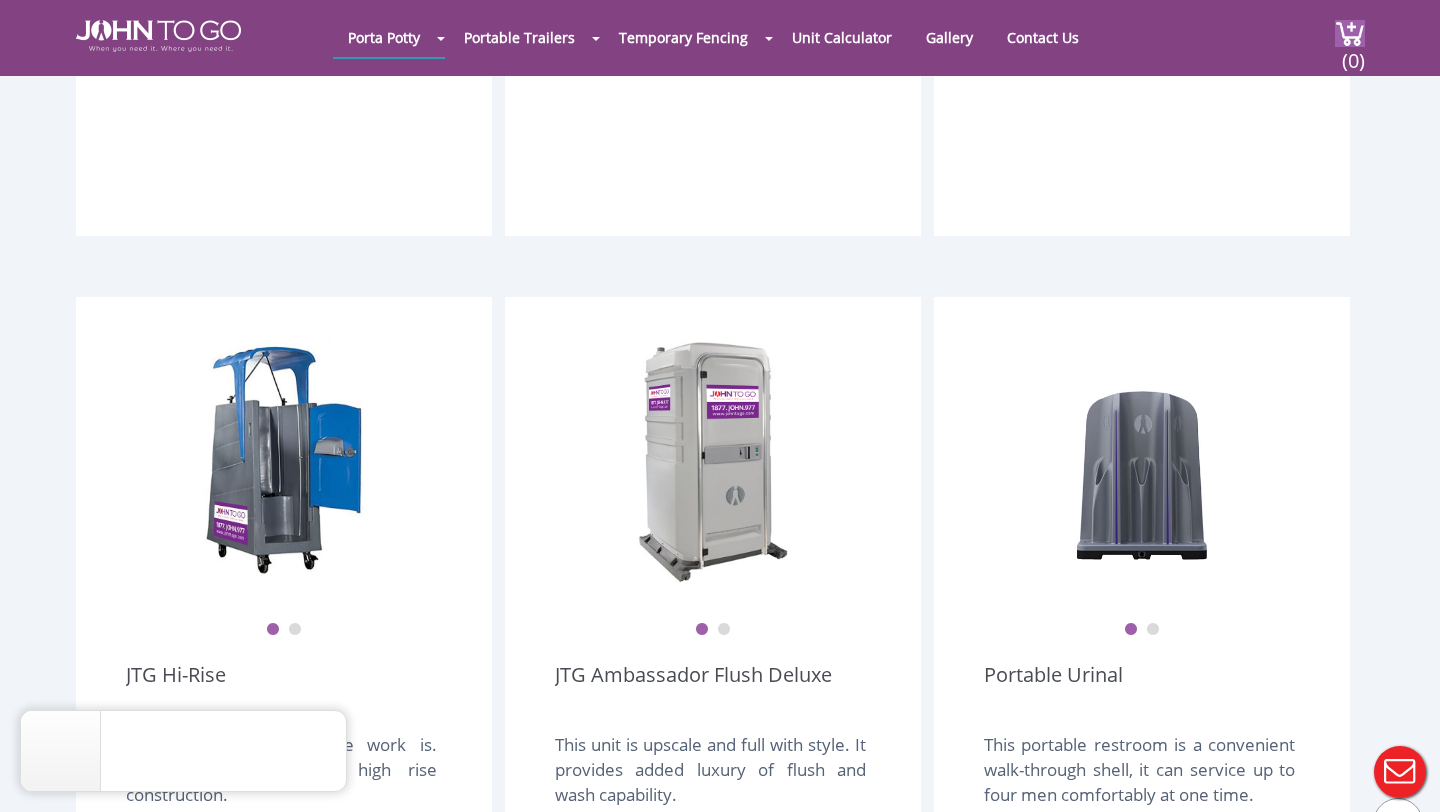 scroll, scrollTop: 1561, scrollLeft: 0, axis: vertical 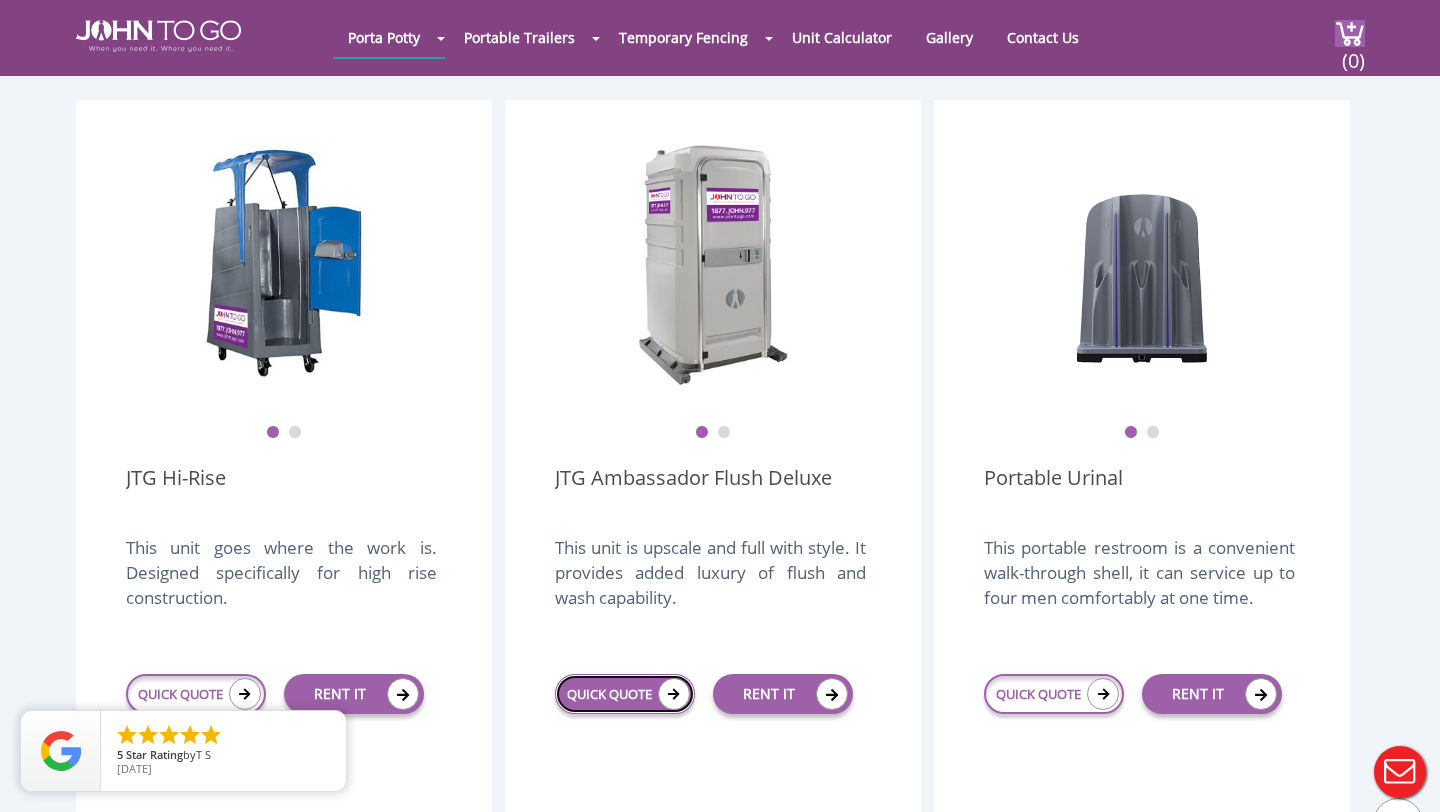 click on "QUICK QUOTE" at bounding box center [625, 694] 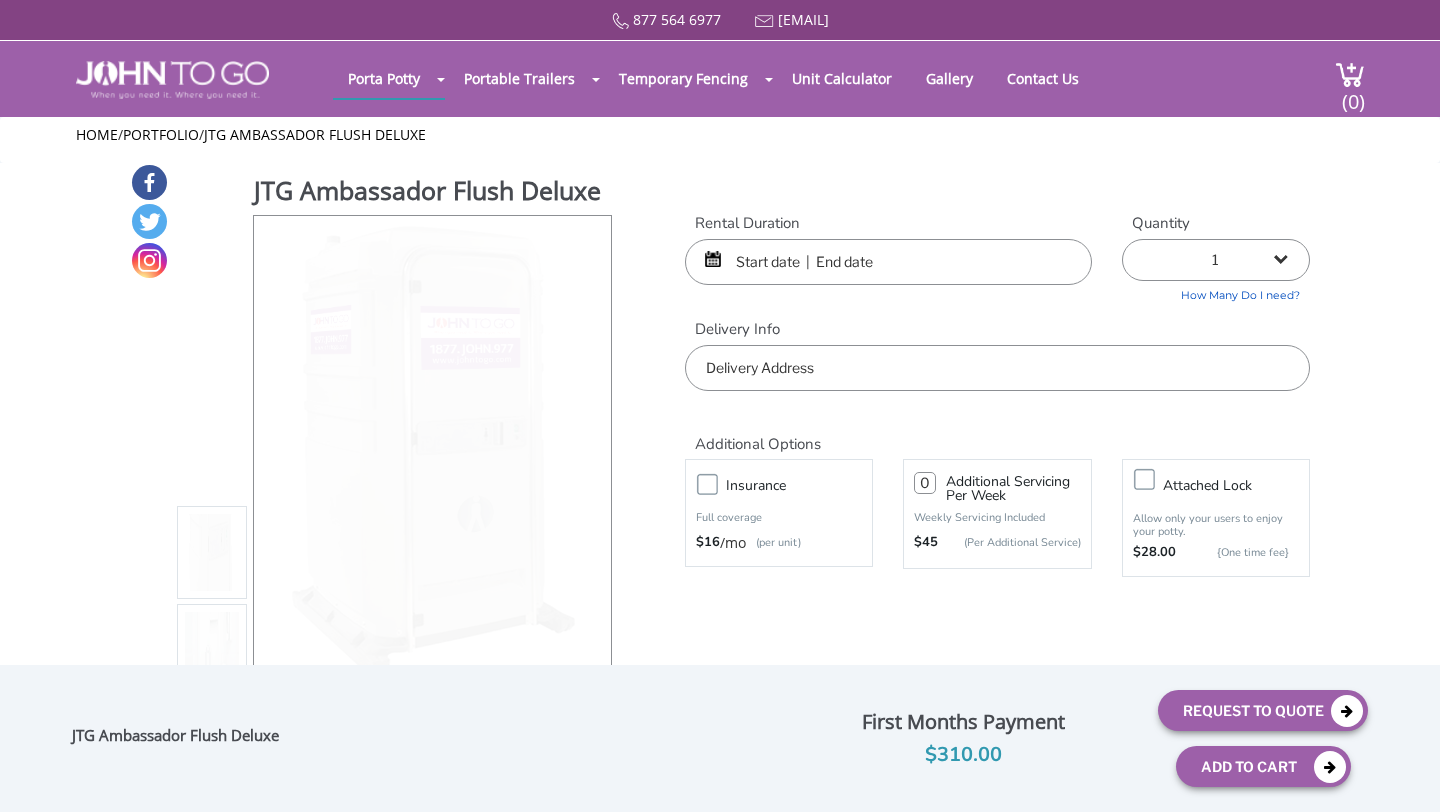 scroll, scrollTop: 0, scrollLeft: 0, axis: both 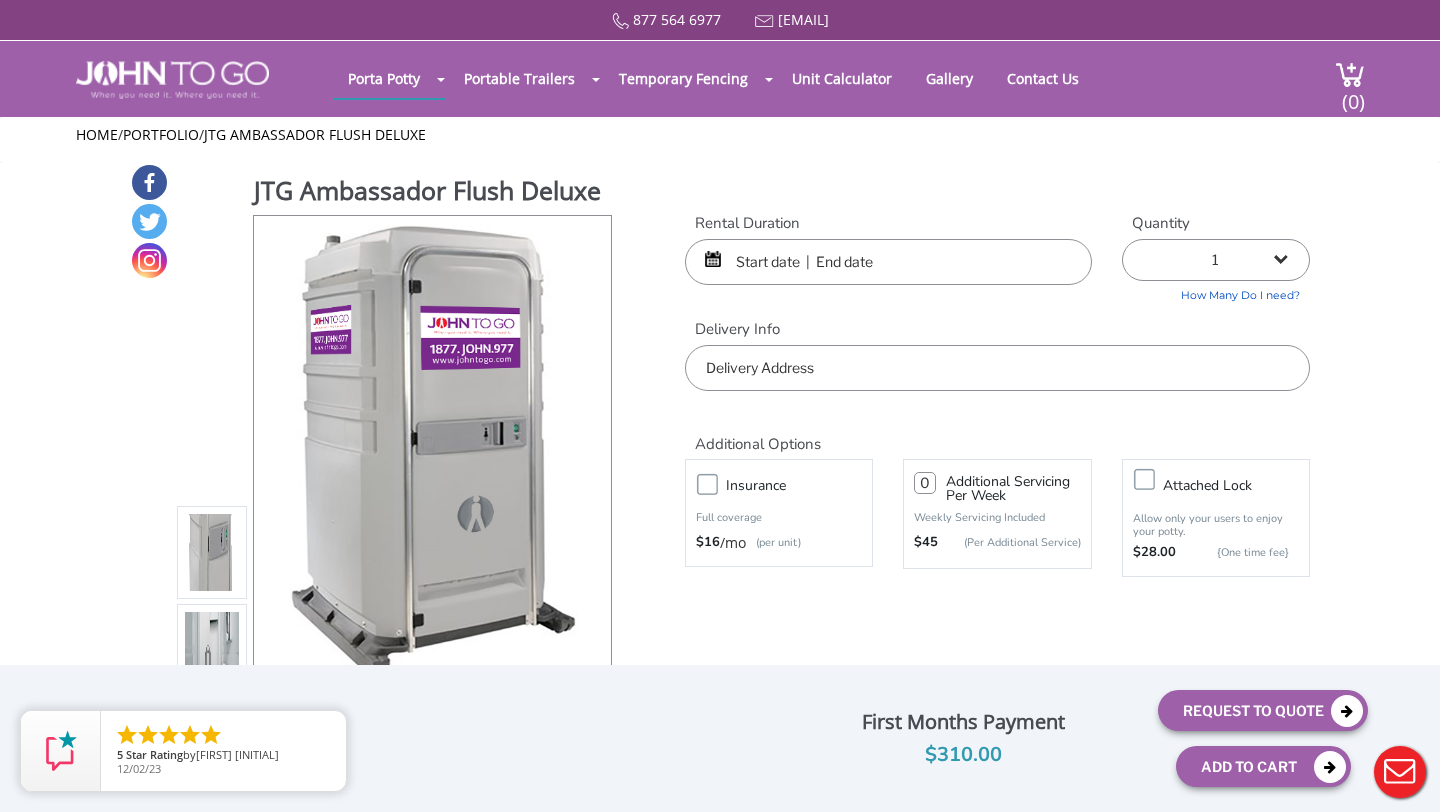 click at bounding box center (888, 262) 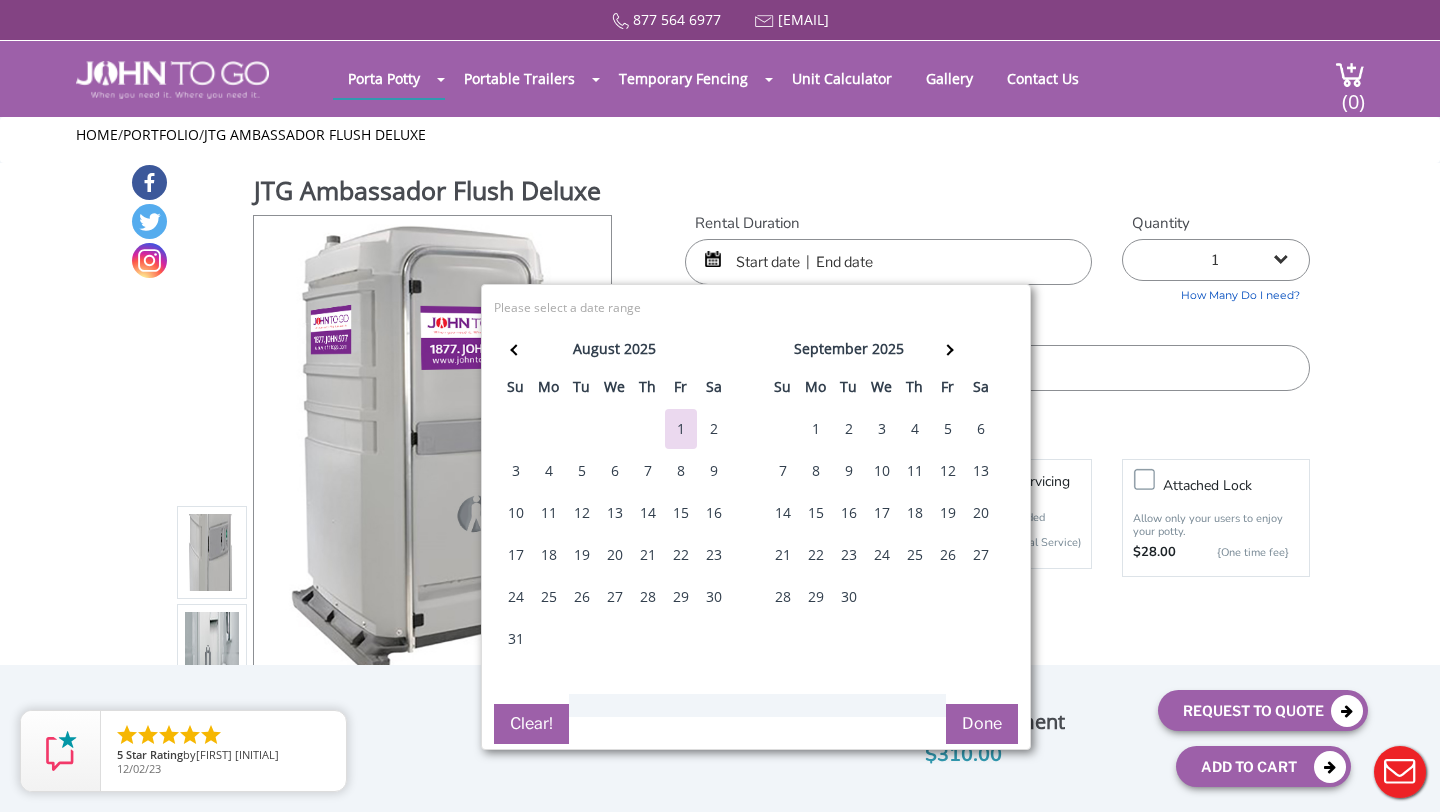 click on "9" at bounding box center (714, 471) 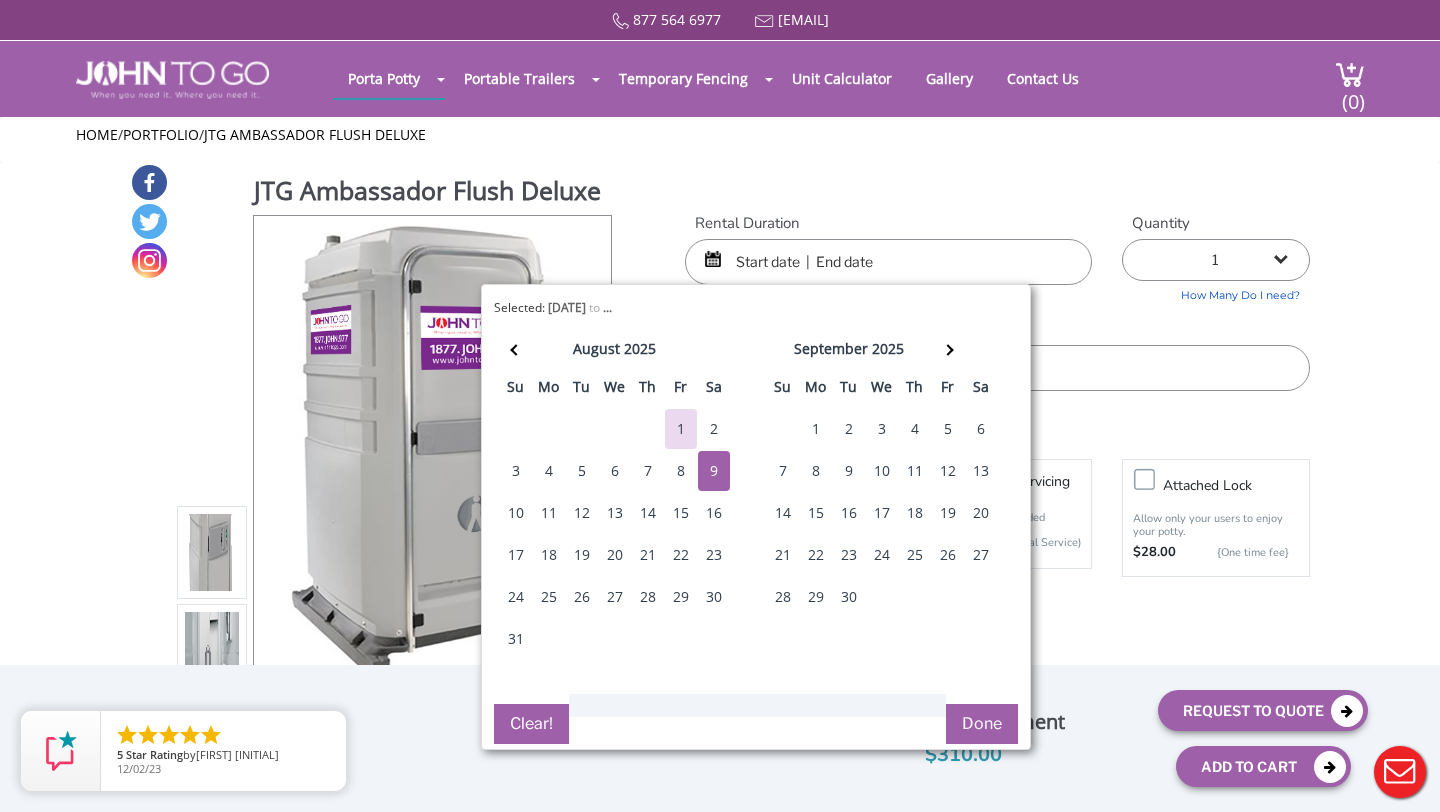click on "9" at bounding box center [714, 471] 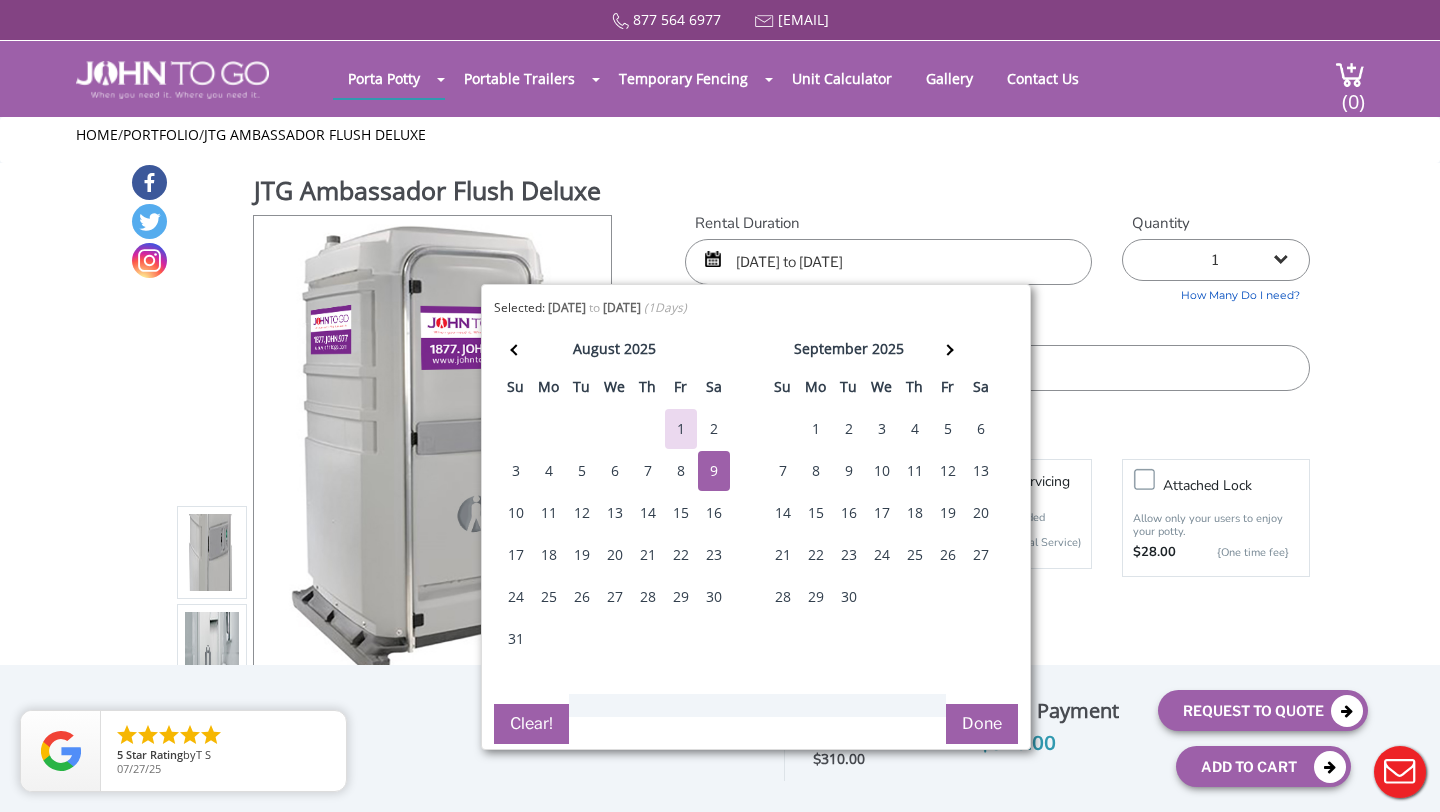 click on "JTG Ambassador Flush Deluxe
View feature & specs
Download Pdf
Product PDF
Addon PDF
Colors may vary
Rental Duration
08/09/2025 to 08/09/2025
Quantity
1
2 (5% discount)" at bounding box center [720, 455] 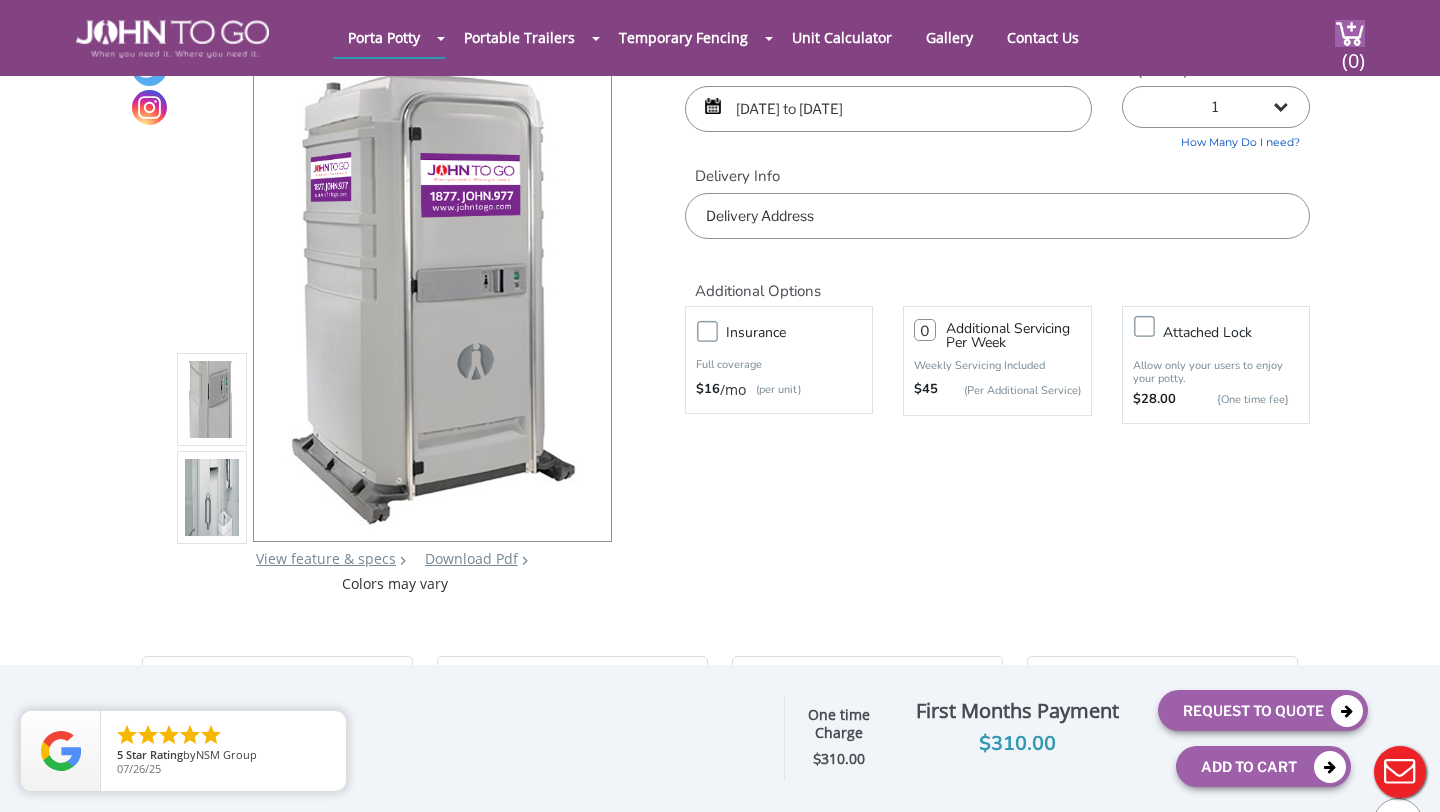 scroll, scrollTop: 0, scrollLeft: 0, axis: both 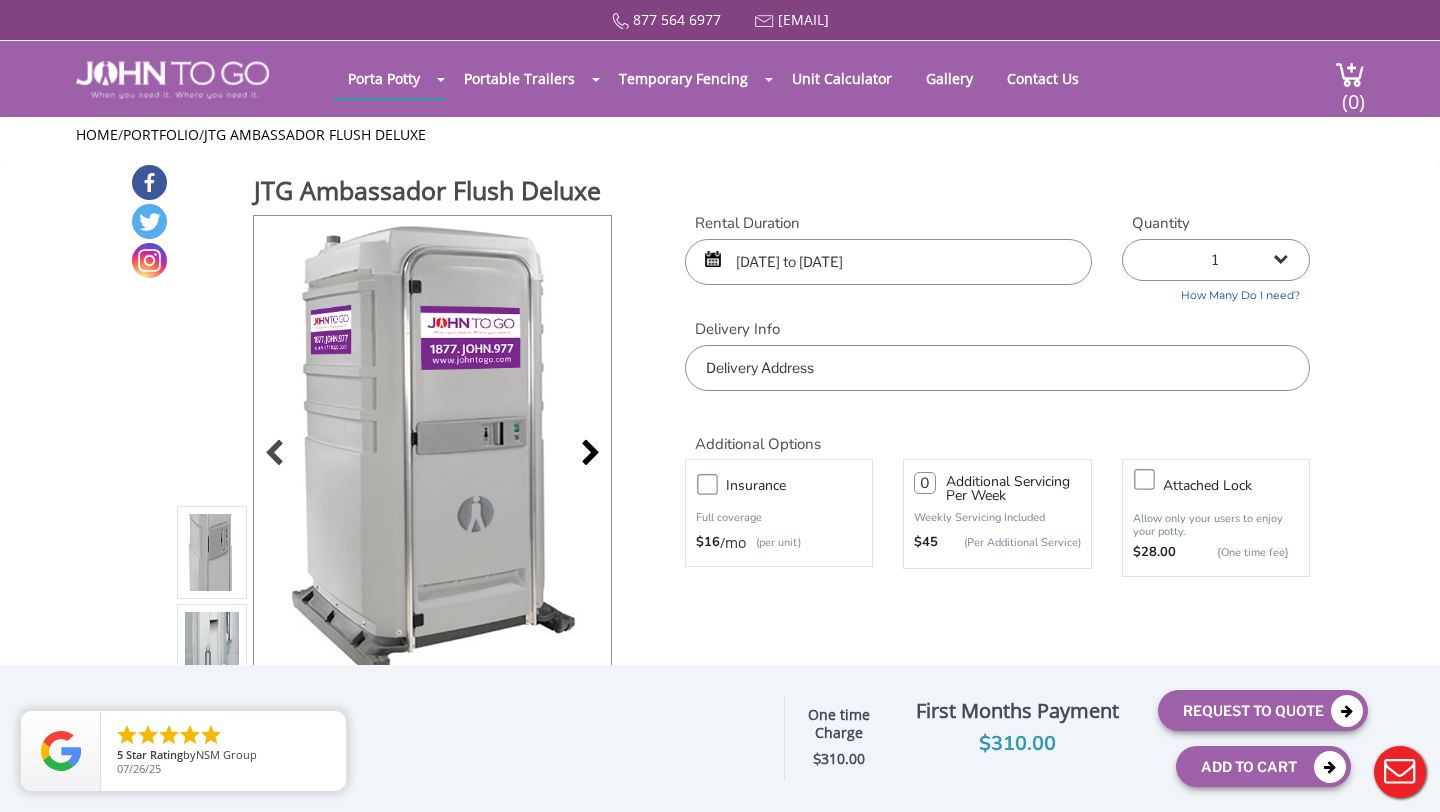 click at bounding box center [585, 455] 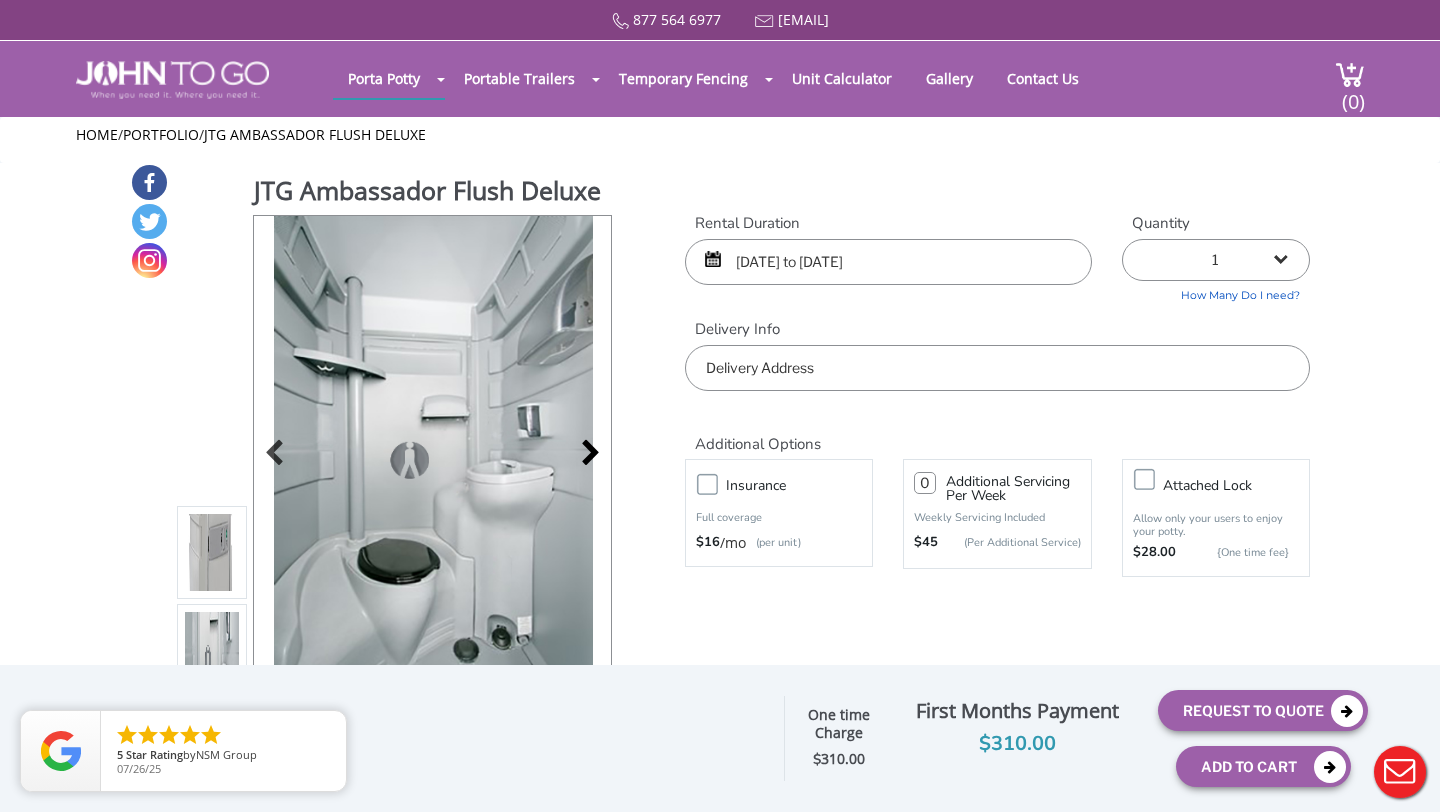 click at bounding box center [585, 455] 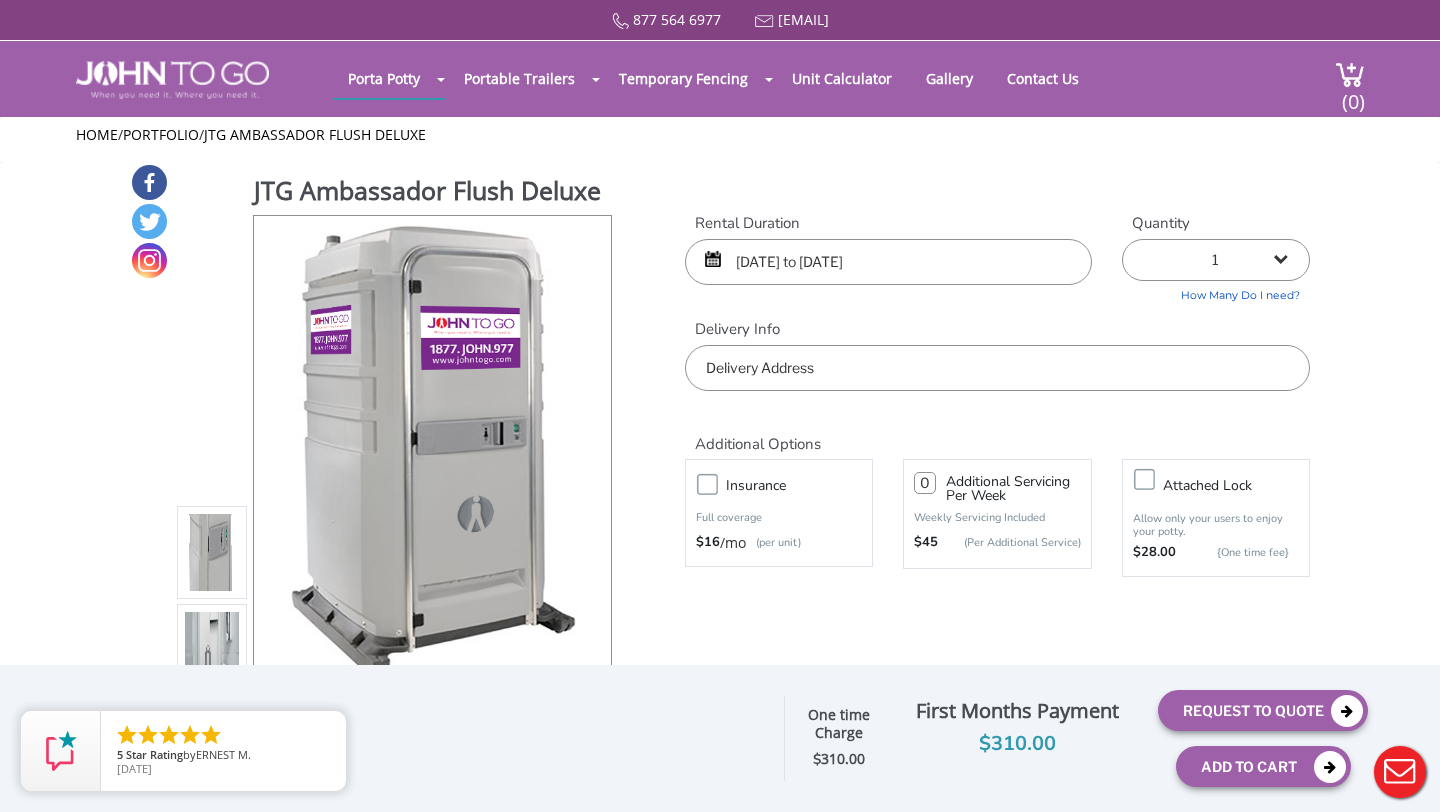 click at bounding box center [997, 368] 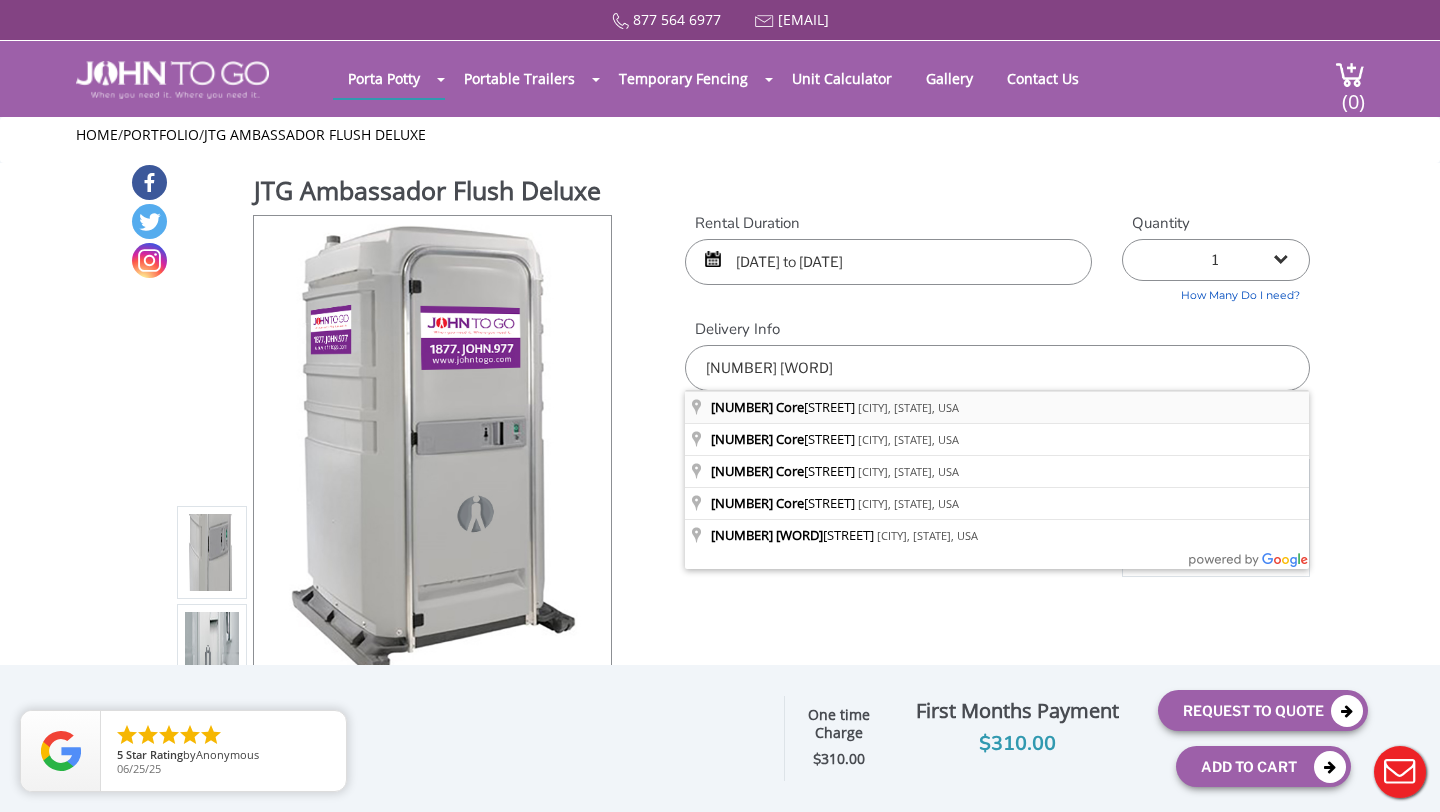 type on "170 Corey Place, Huntington Station, NY, USA" 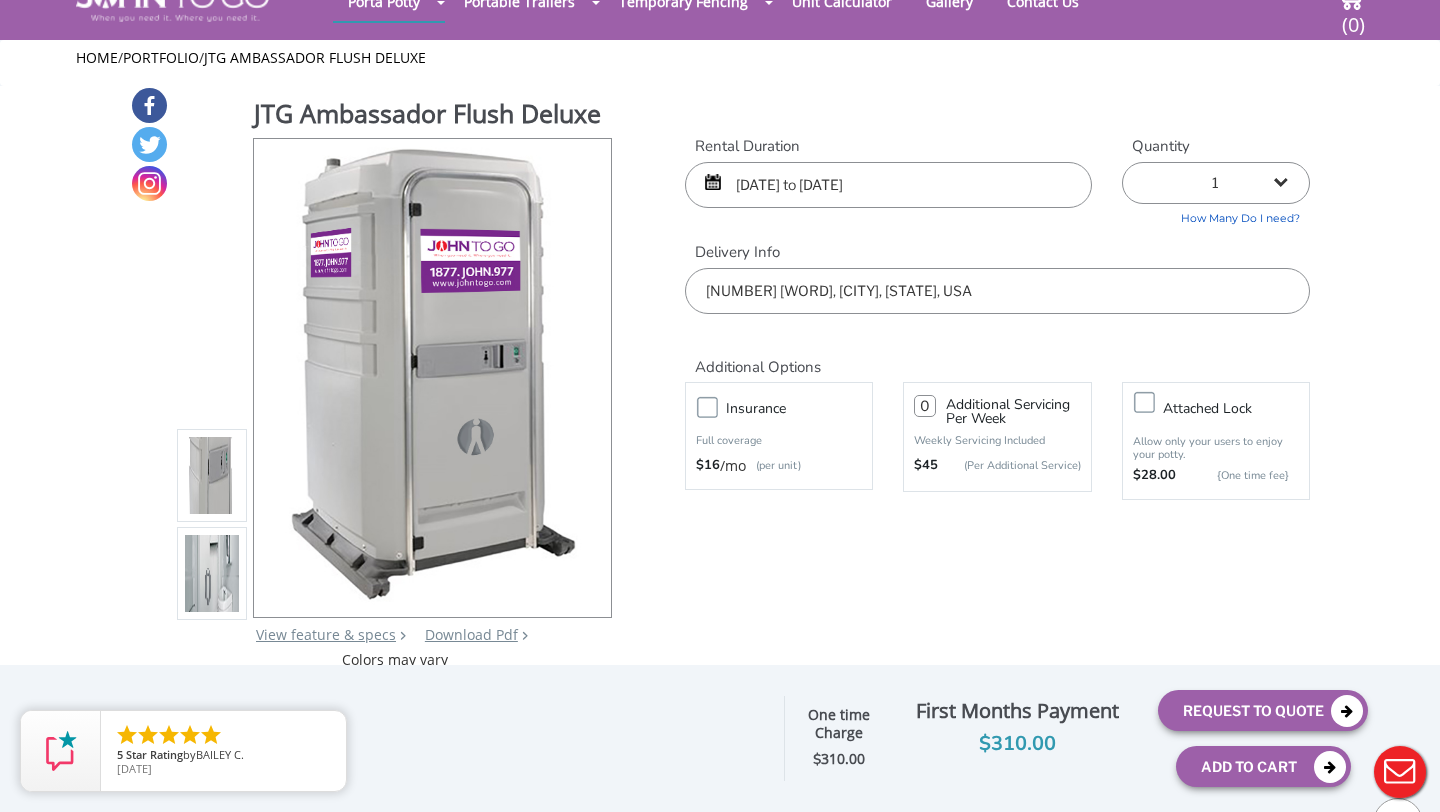 scroll, scrollTop: 0, scrollLeft: 0, axis: both 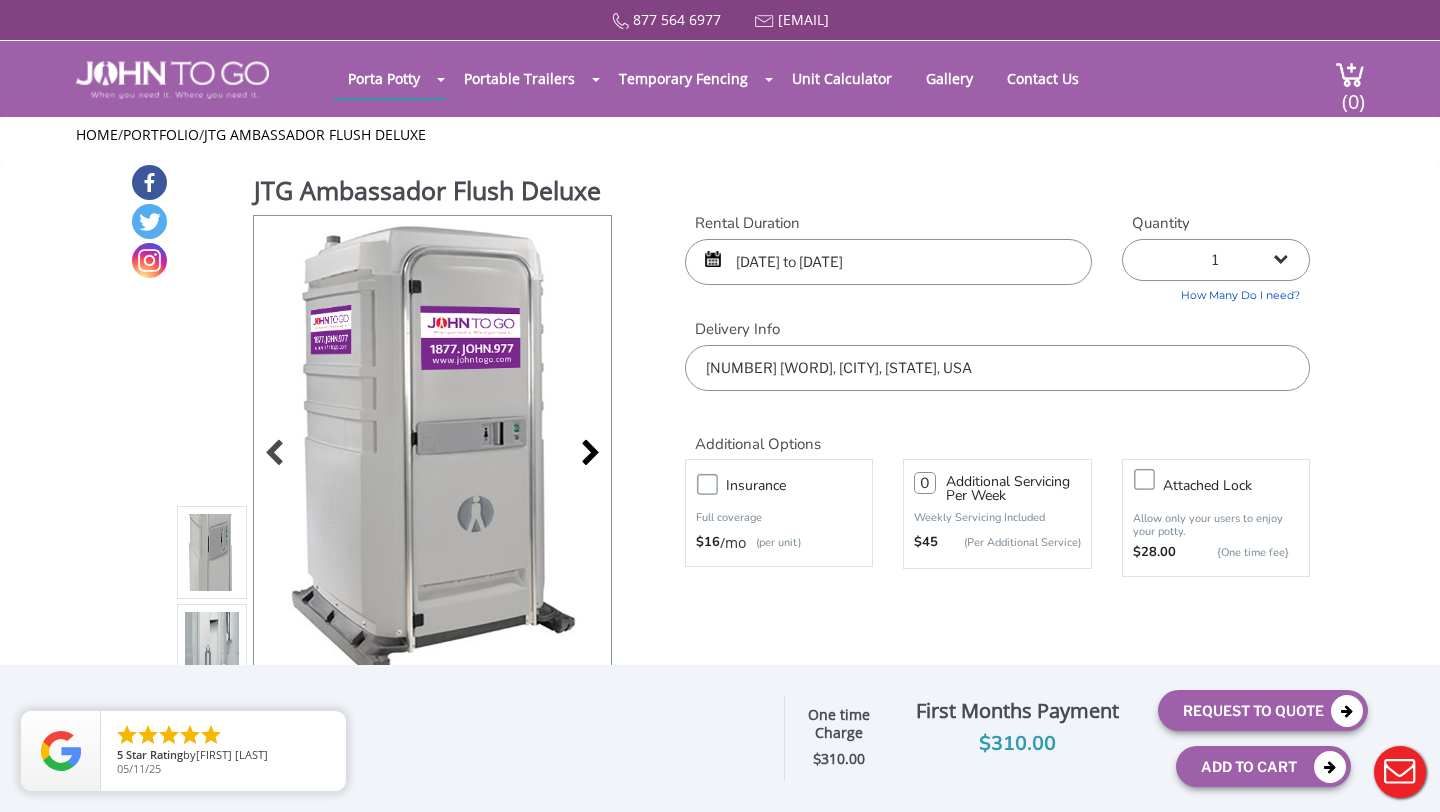 click at bounding box center (585, 455) 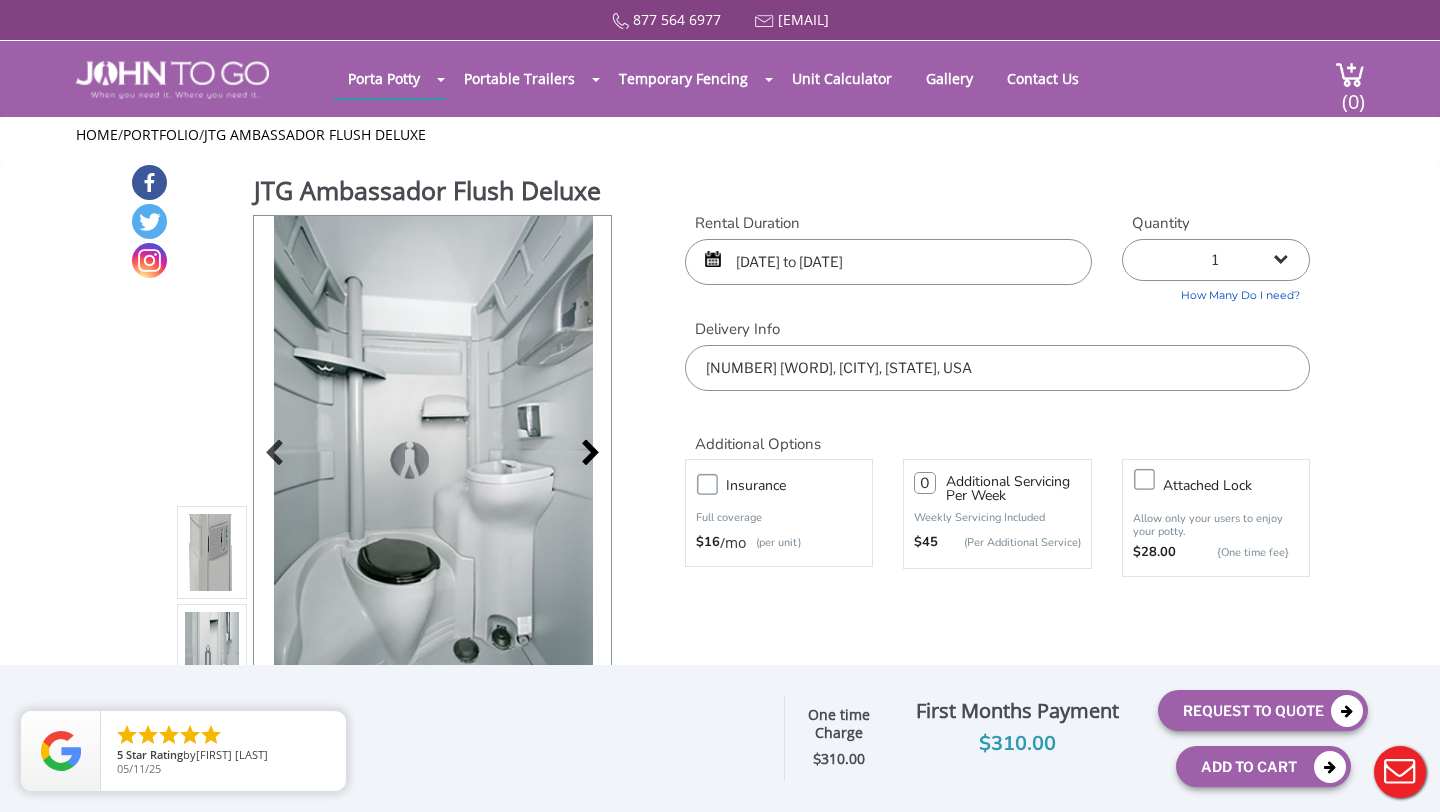 click at bounding box center (585, 455) 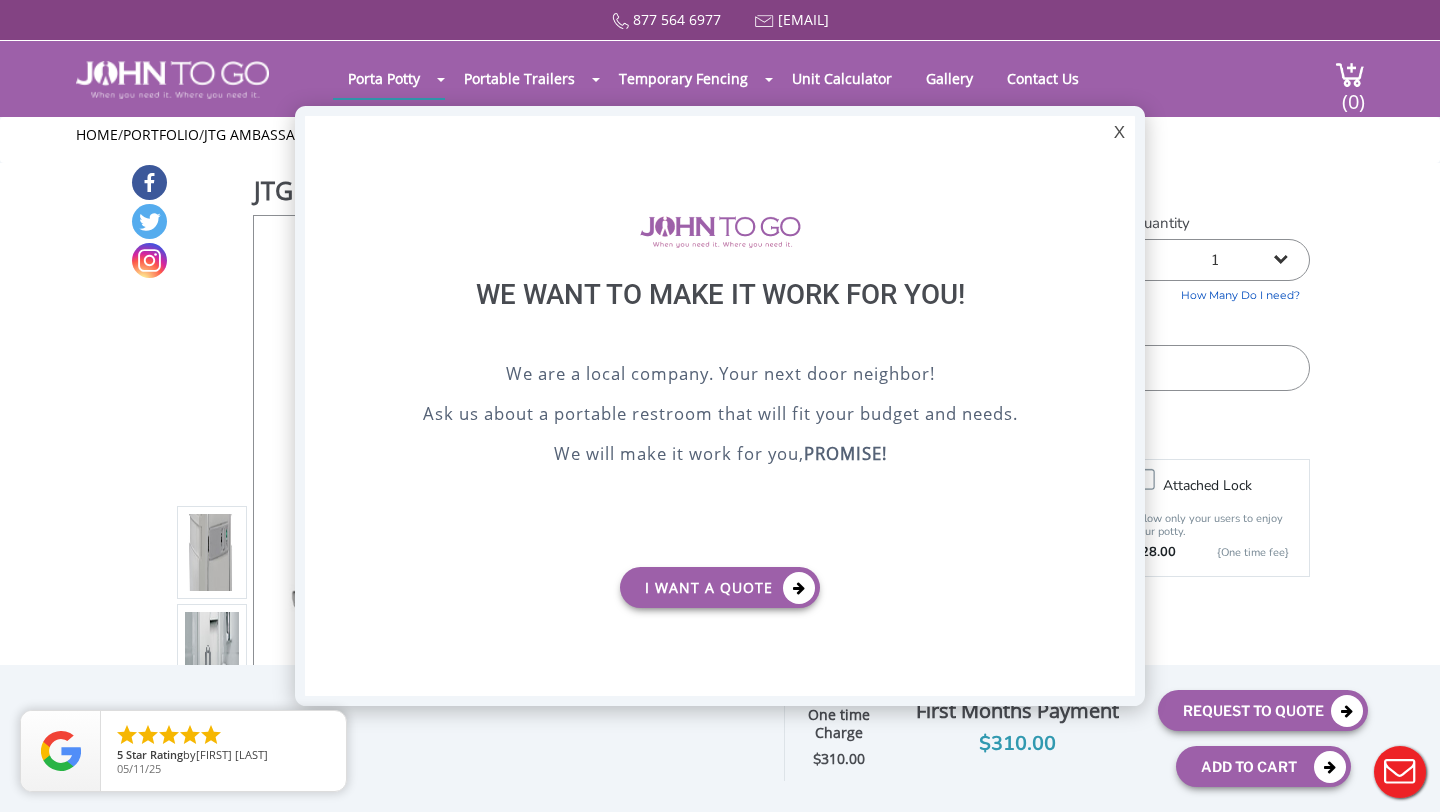 scroll, scrollTop: 0, scrollLeft: 0, axis: both 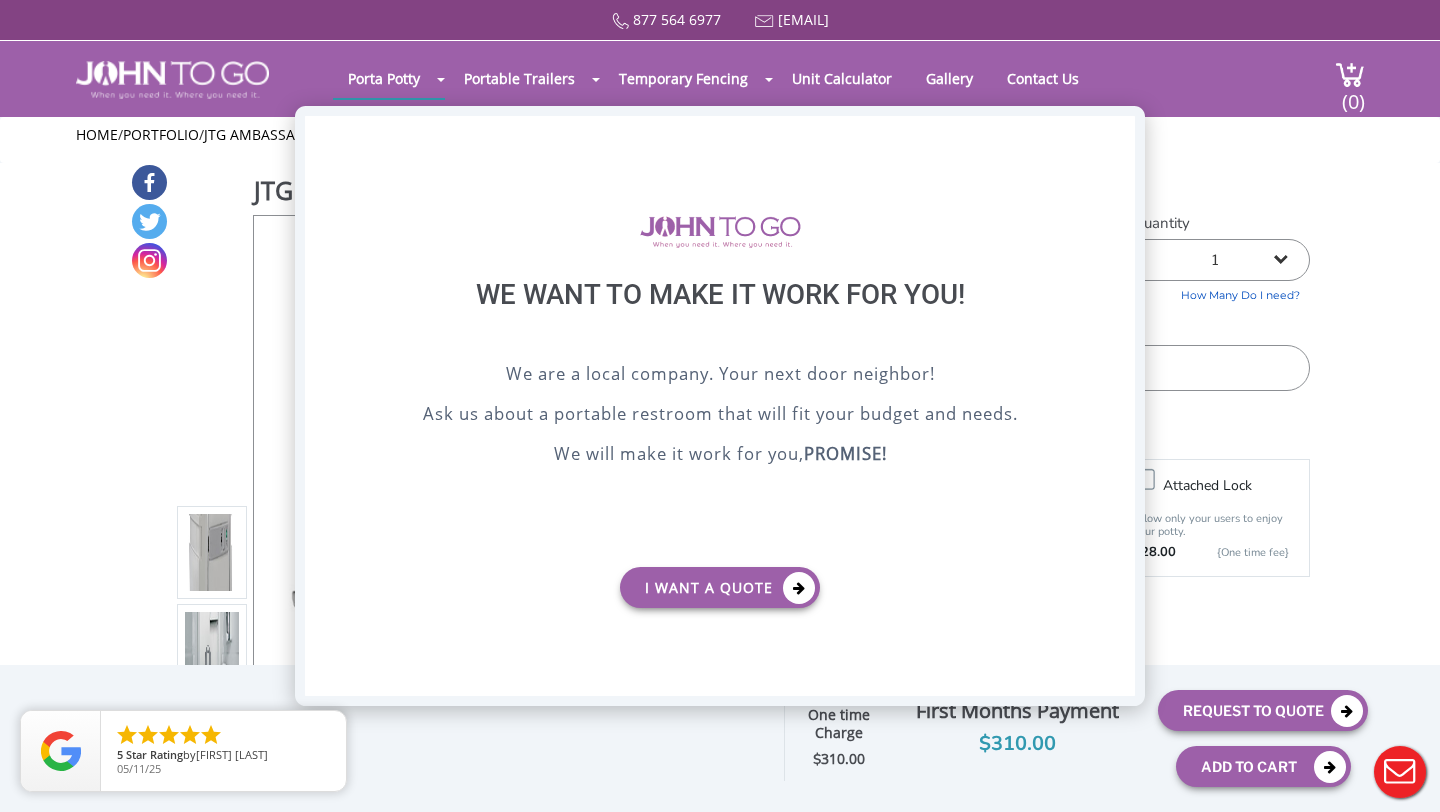 click on "X" at bounding box center [1119, 133] 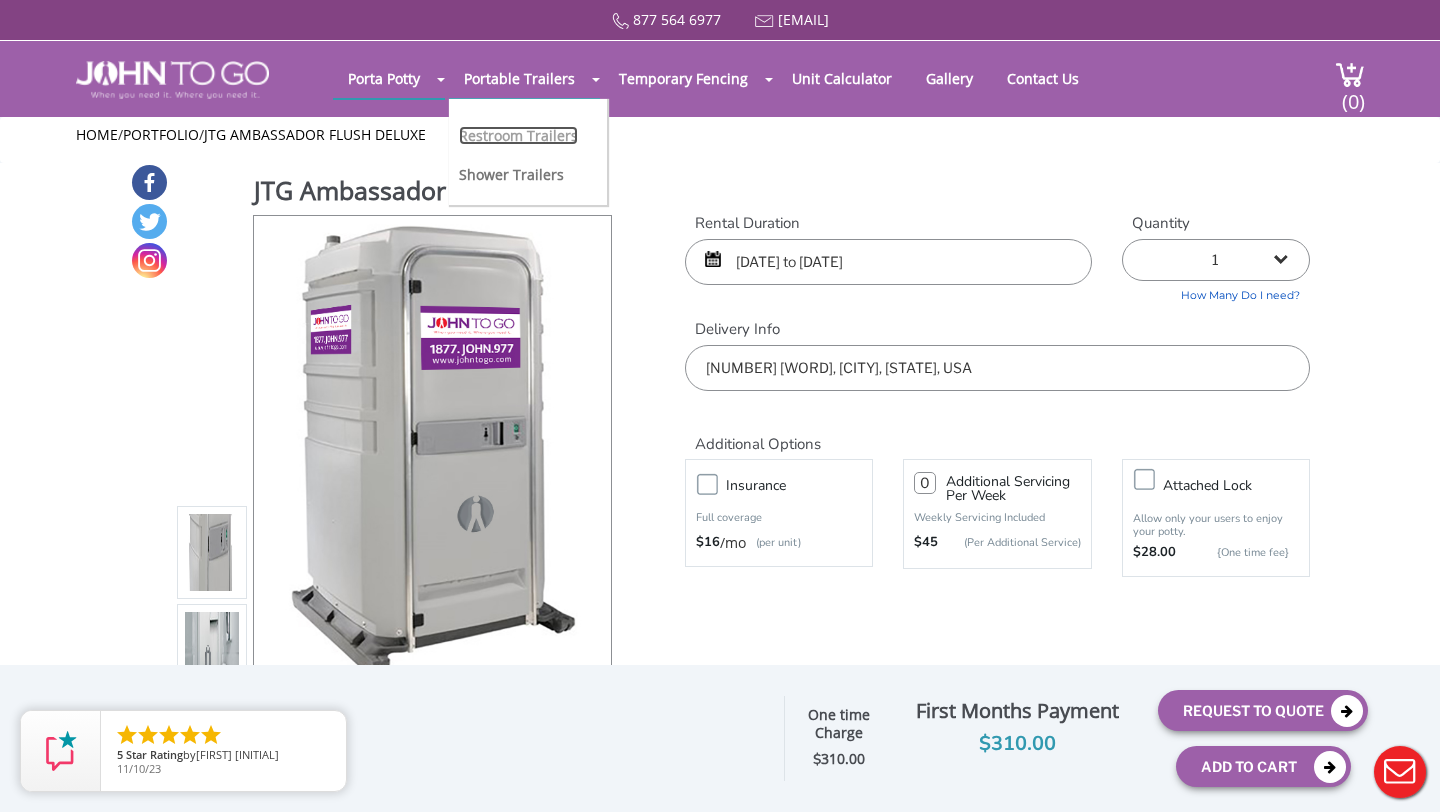 click on "Restroom Trailers" at bounding box center [518, 135] 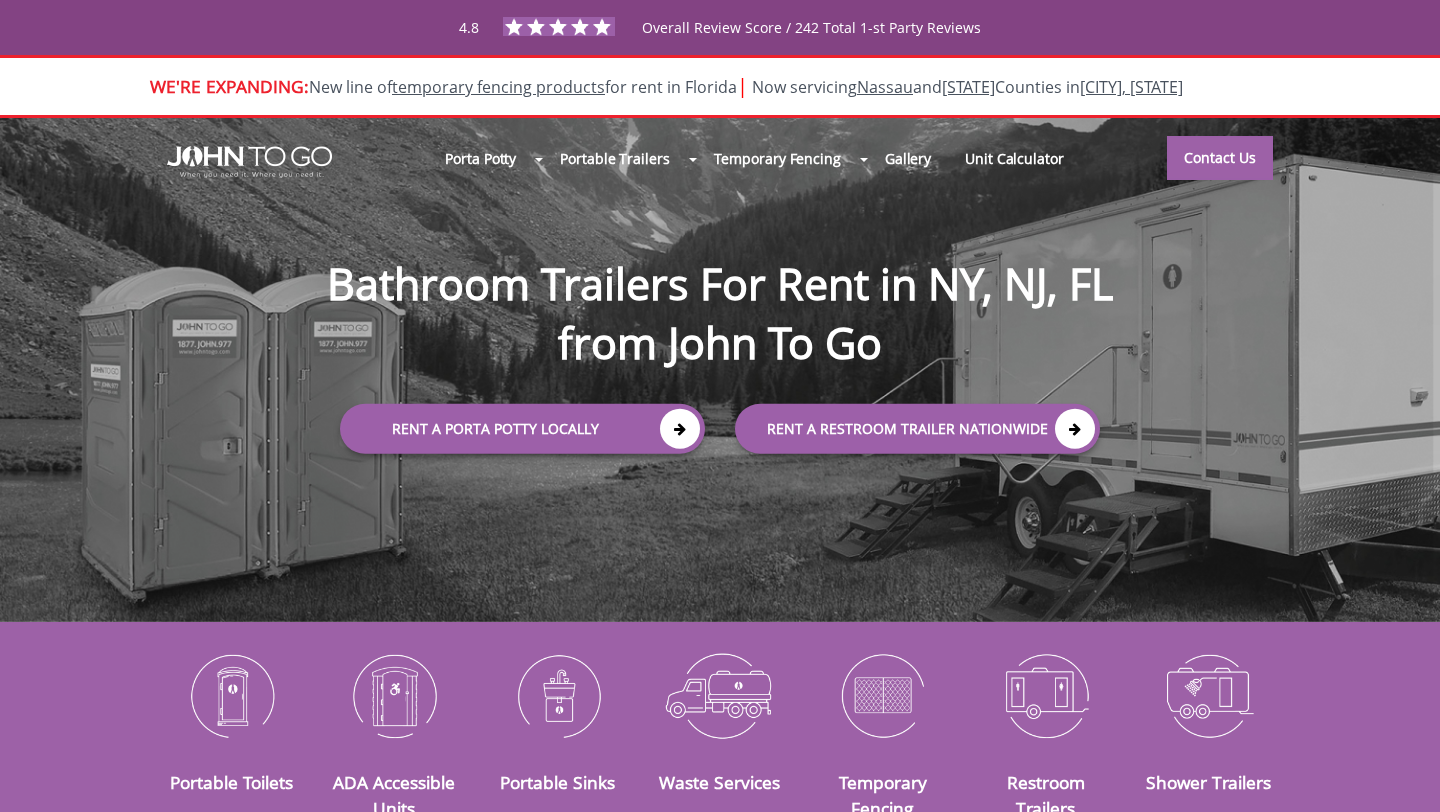 scroll, scrollTop: 0, scrollLeft: 0, axis: both 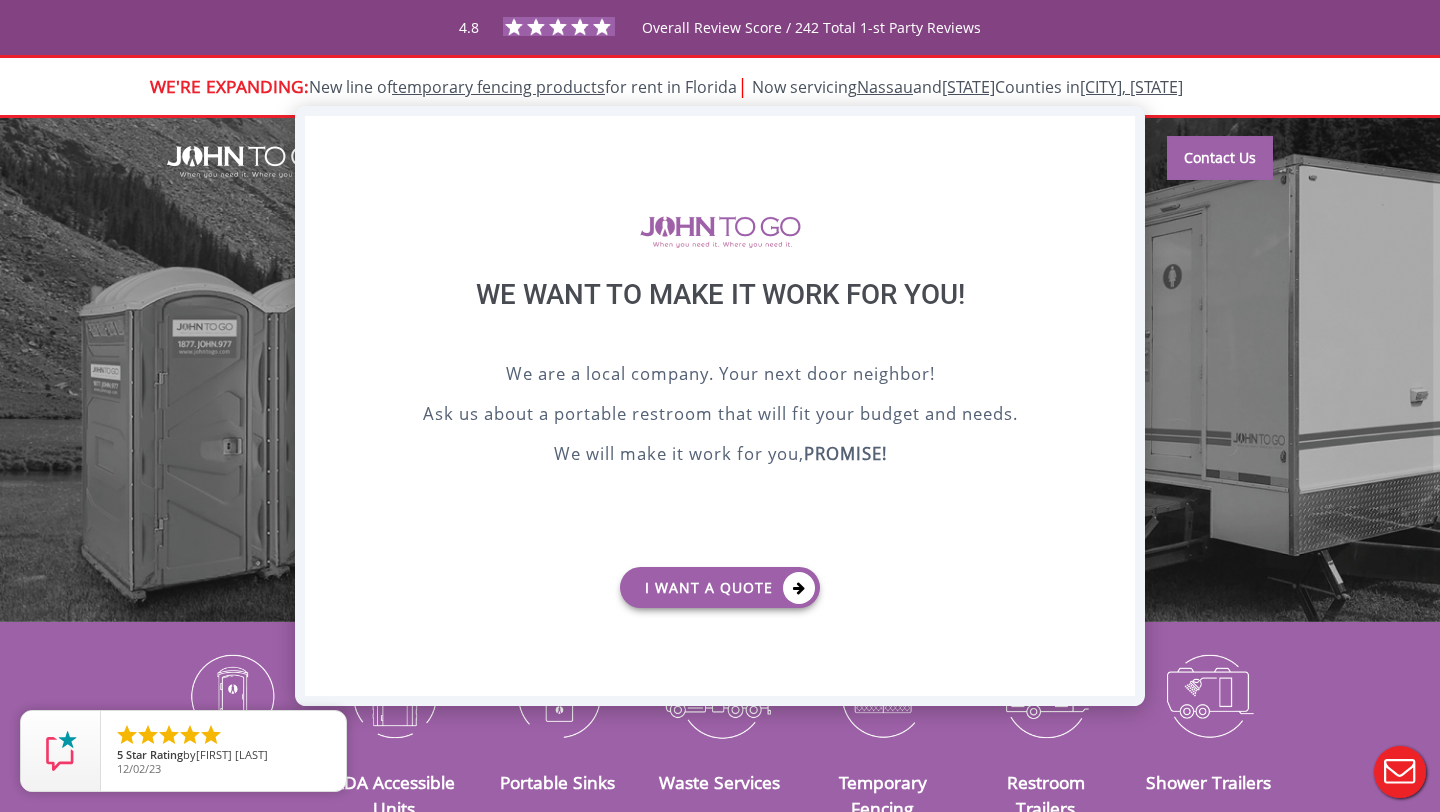 click on "X" at bounding box center [1119, 133] 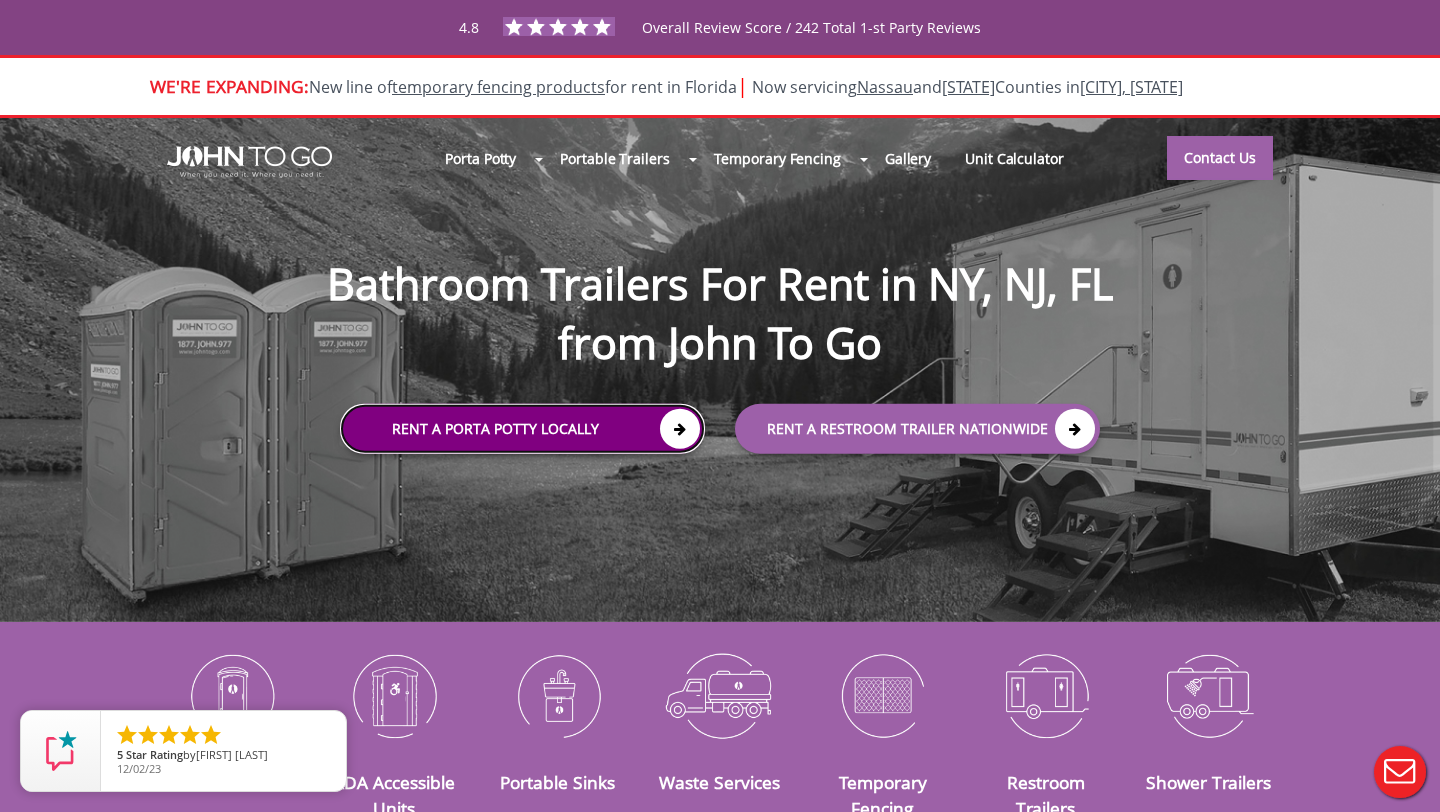 click on "Rent a Porta Potty Locally" at bounding box center (522, 429) 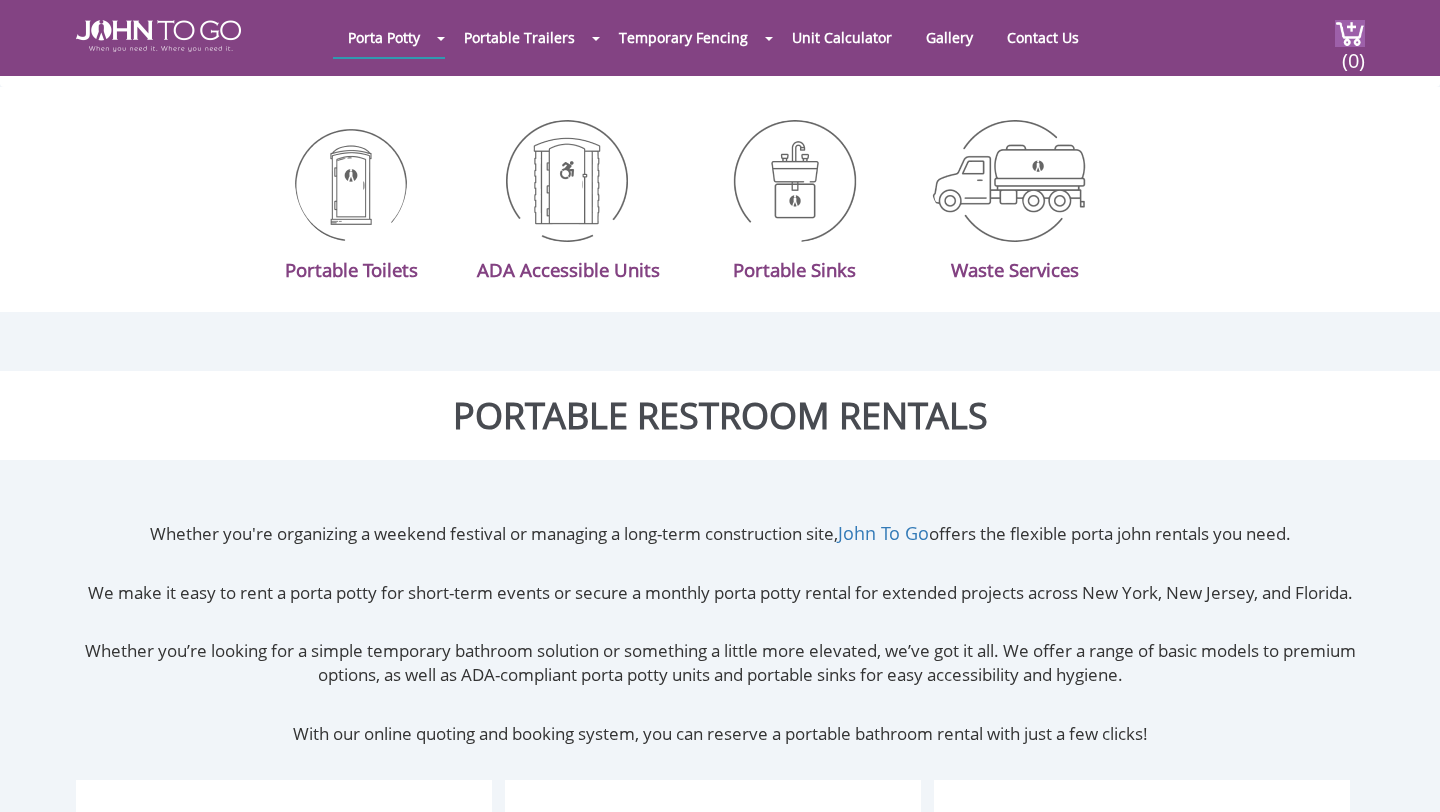 scroll, scrollTop: 80, scrollLeft: 0, axis: vertical 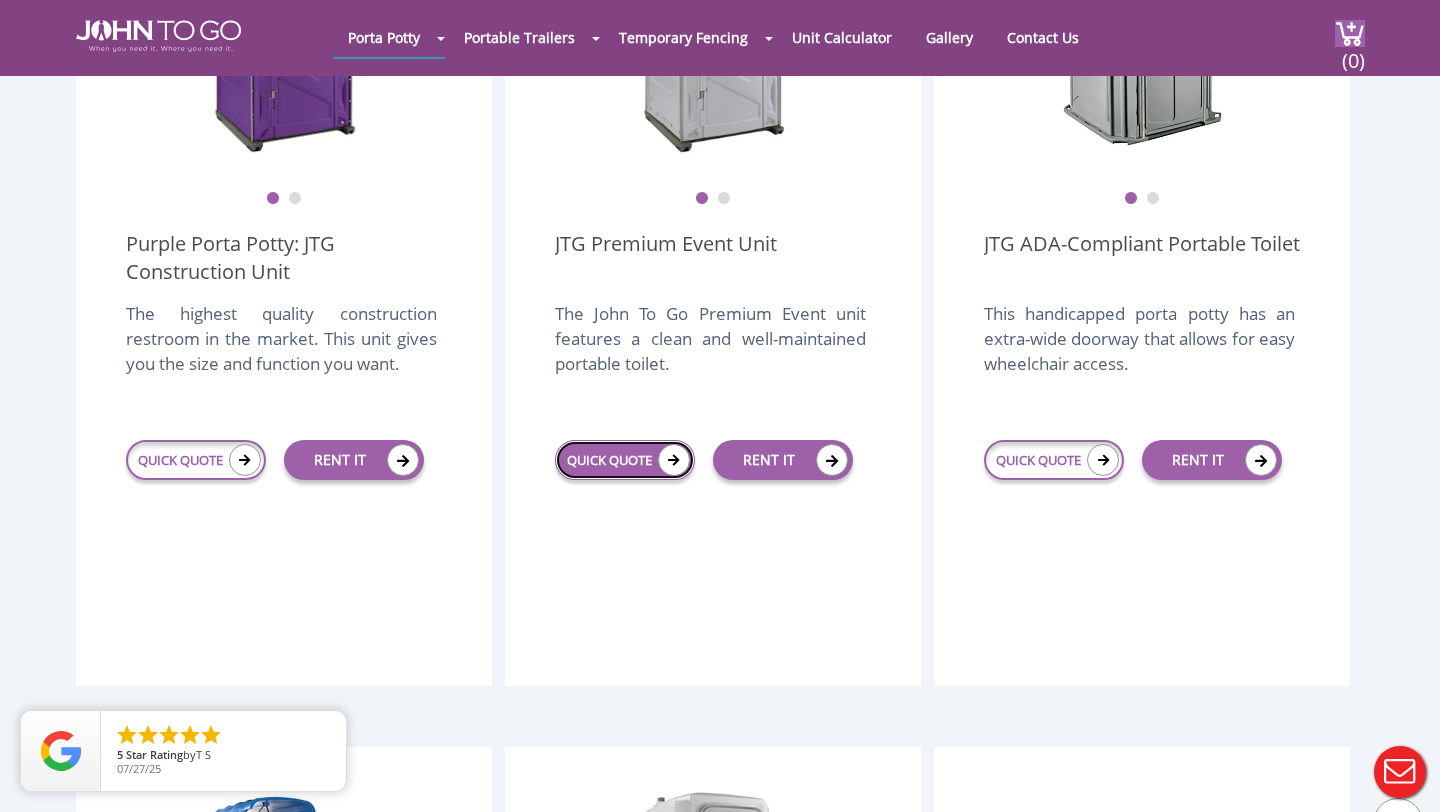 click on "QUICK QUOTE" at bounding box center [625, 460] 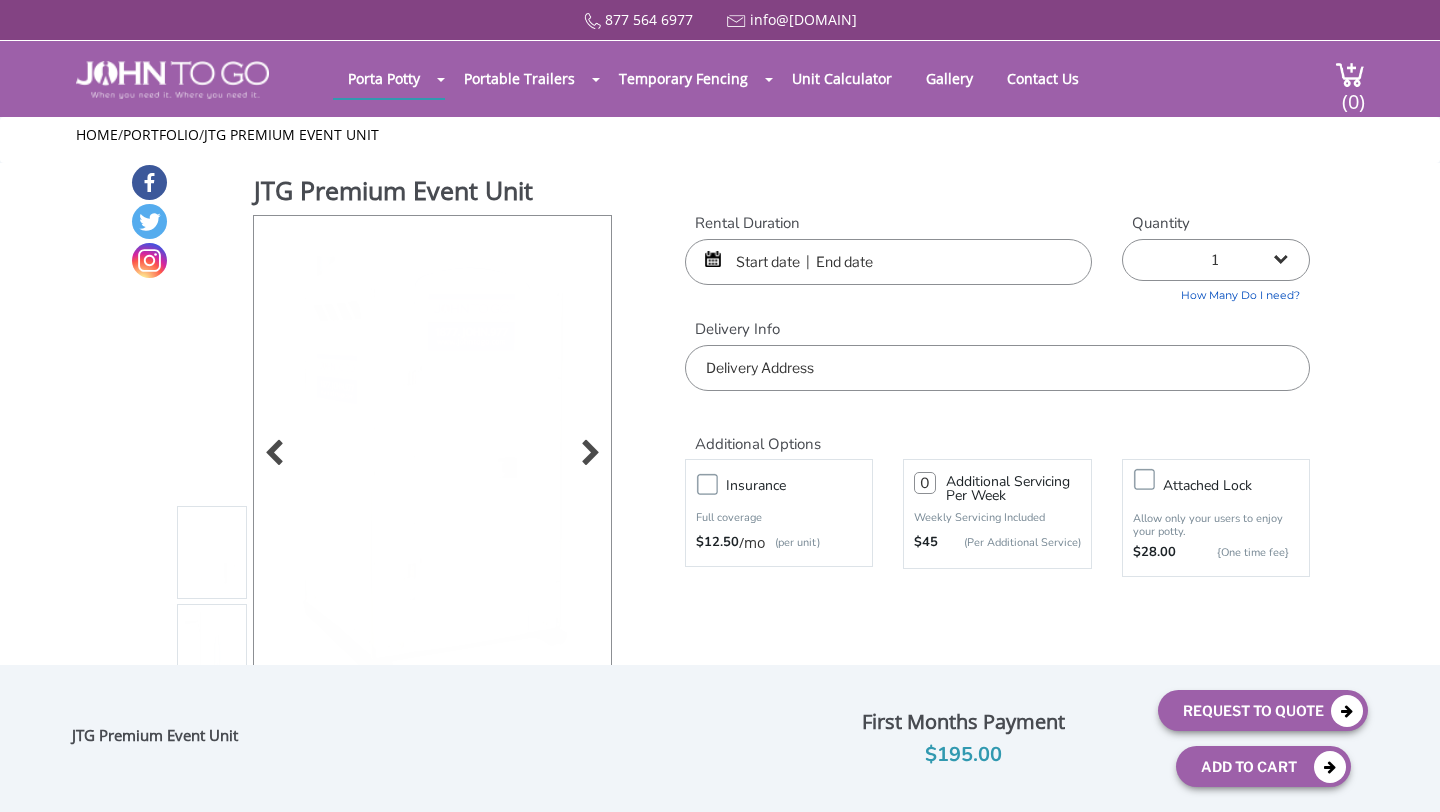 scroll, scrollTop: 0, scrollLeft: 0, axis: both 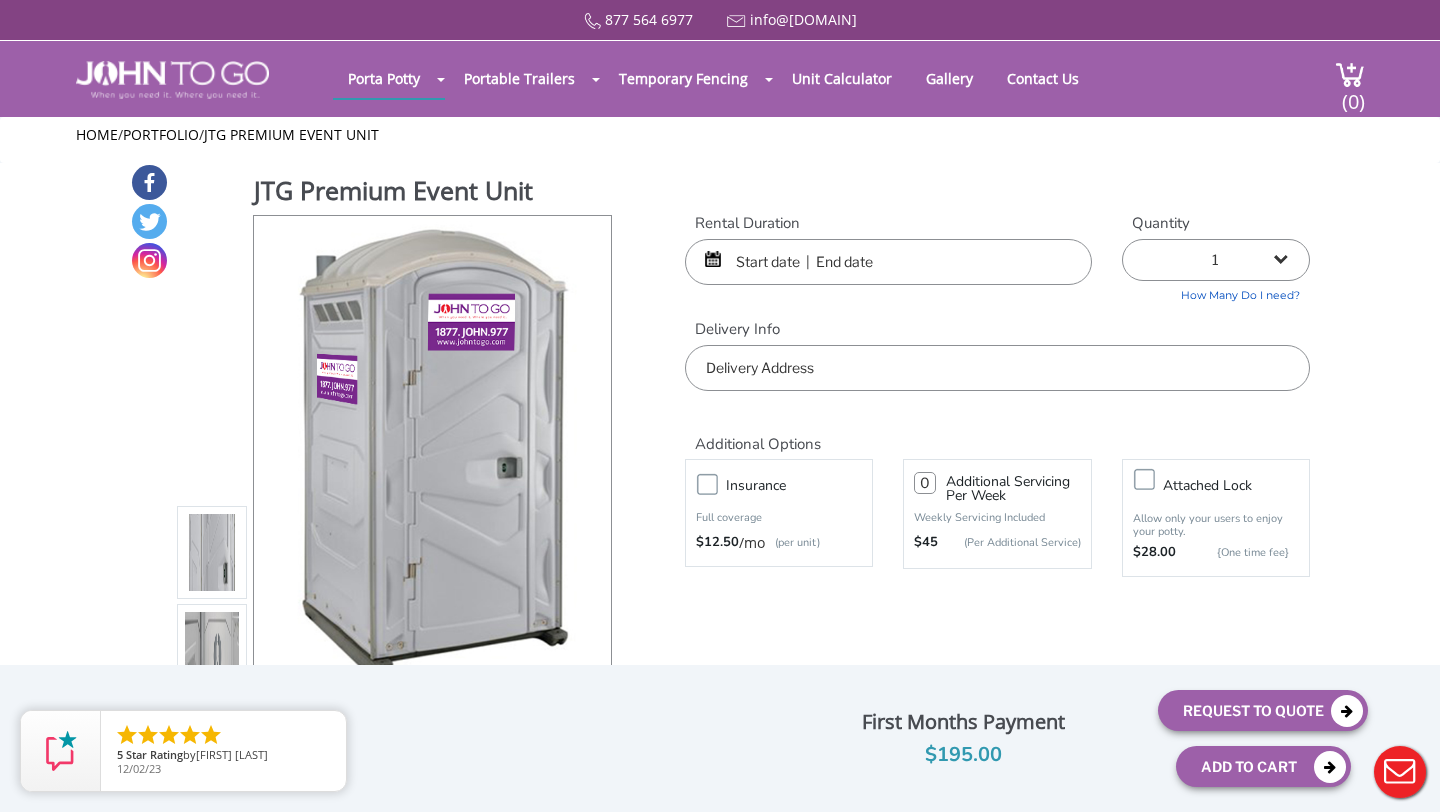 click at bounding box center [888, 262] 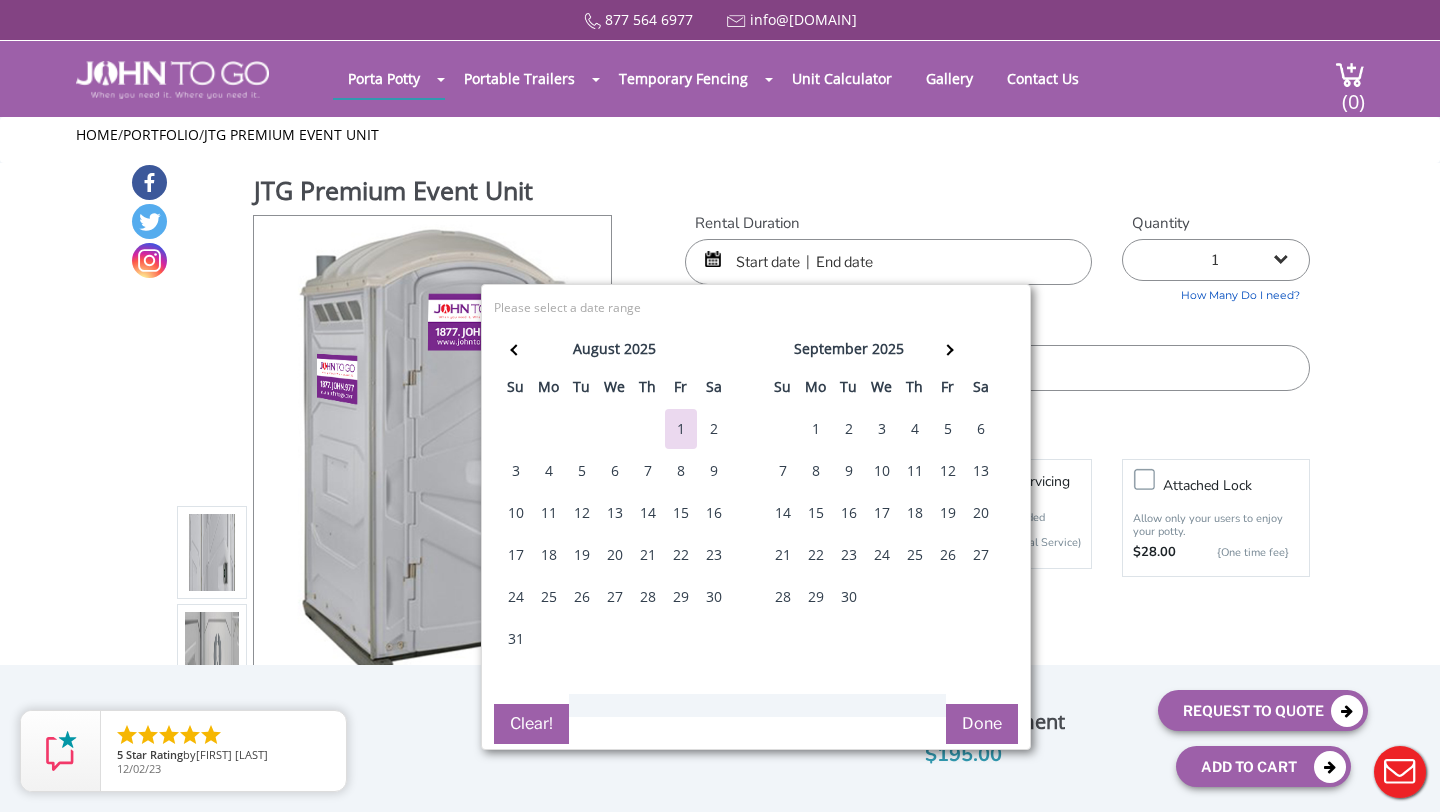 click on "9" at bounding box center (714, 471) 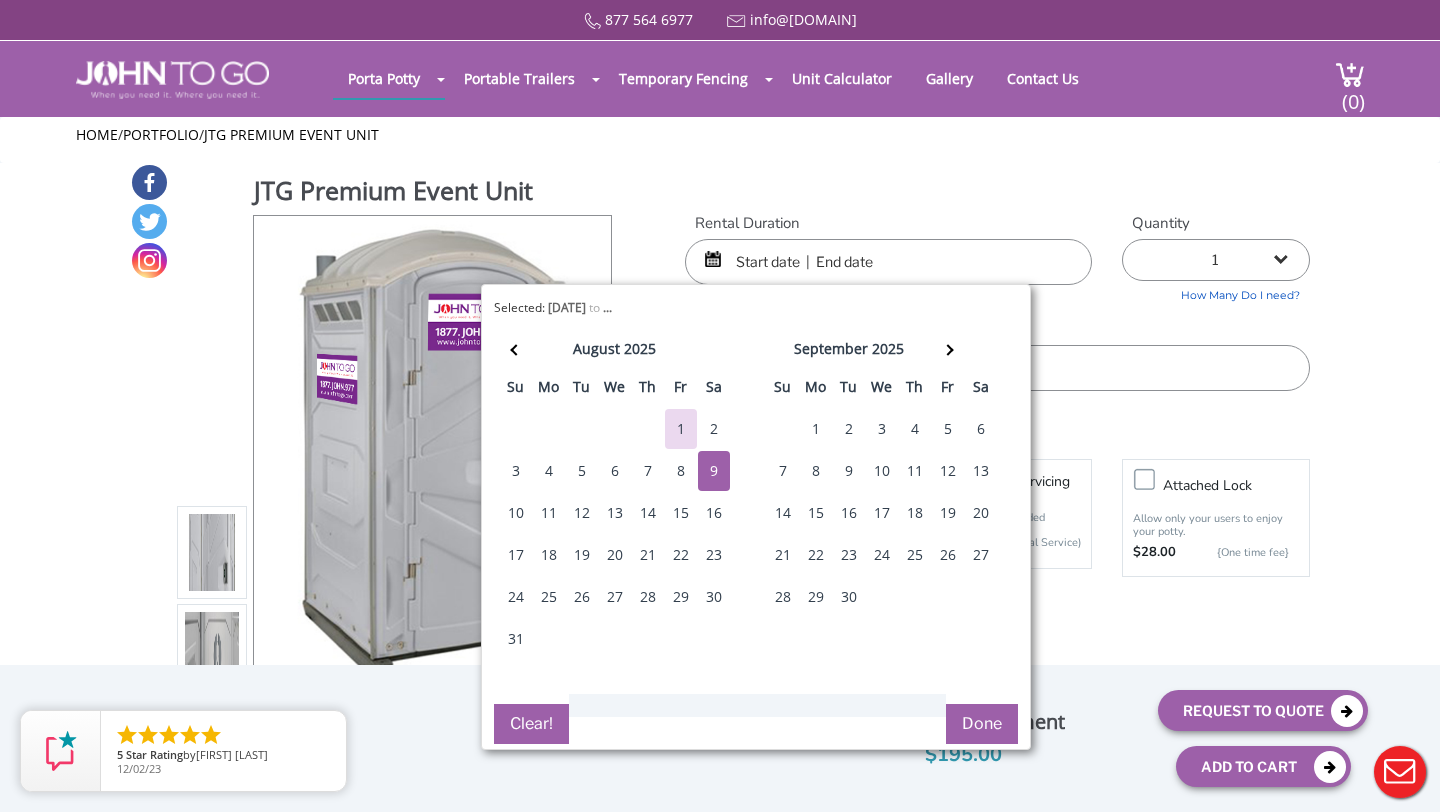 click on "Done" at bounding box center (982, 724) 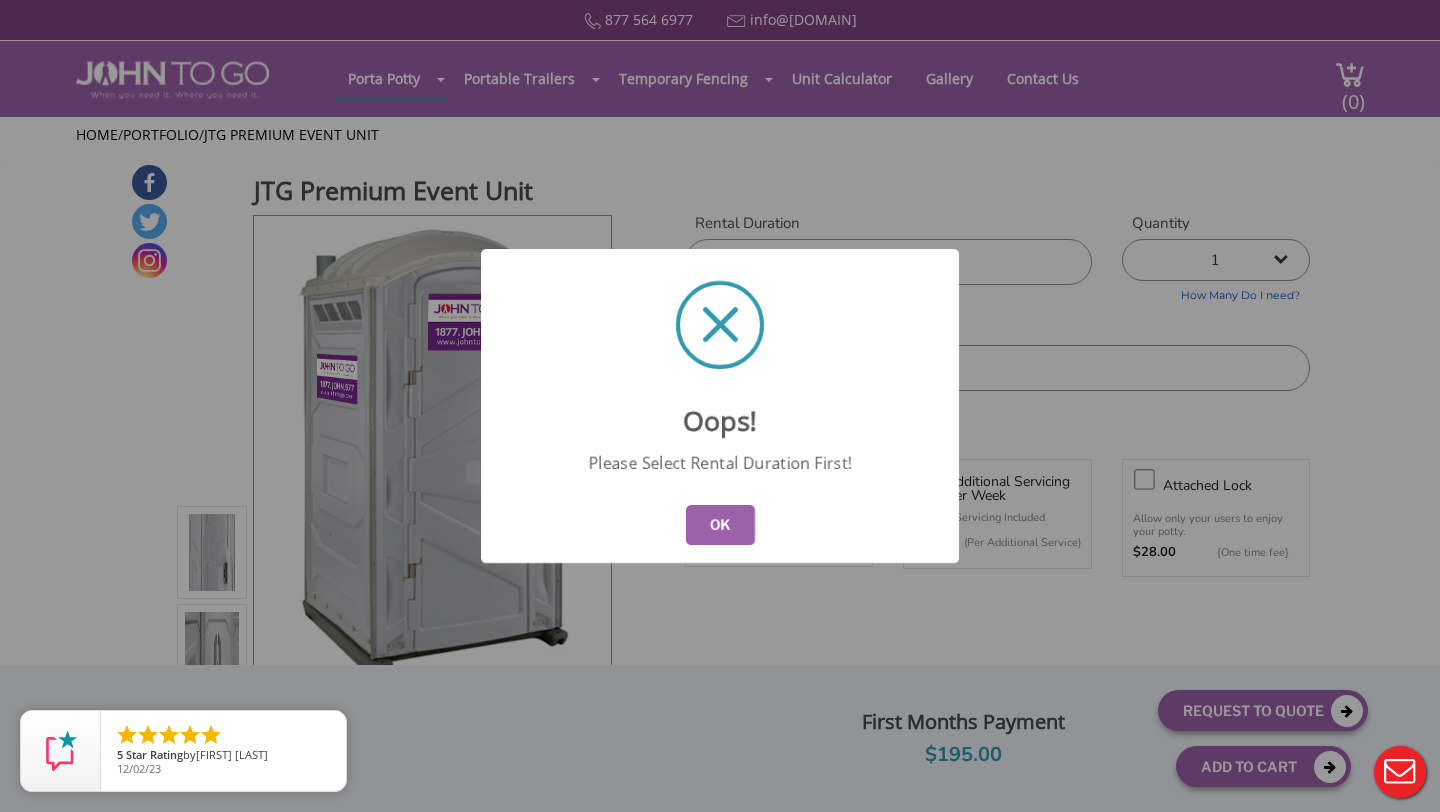 click on "OK" at bounding box center (720, 525) 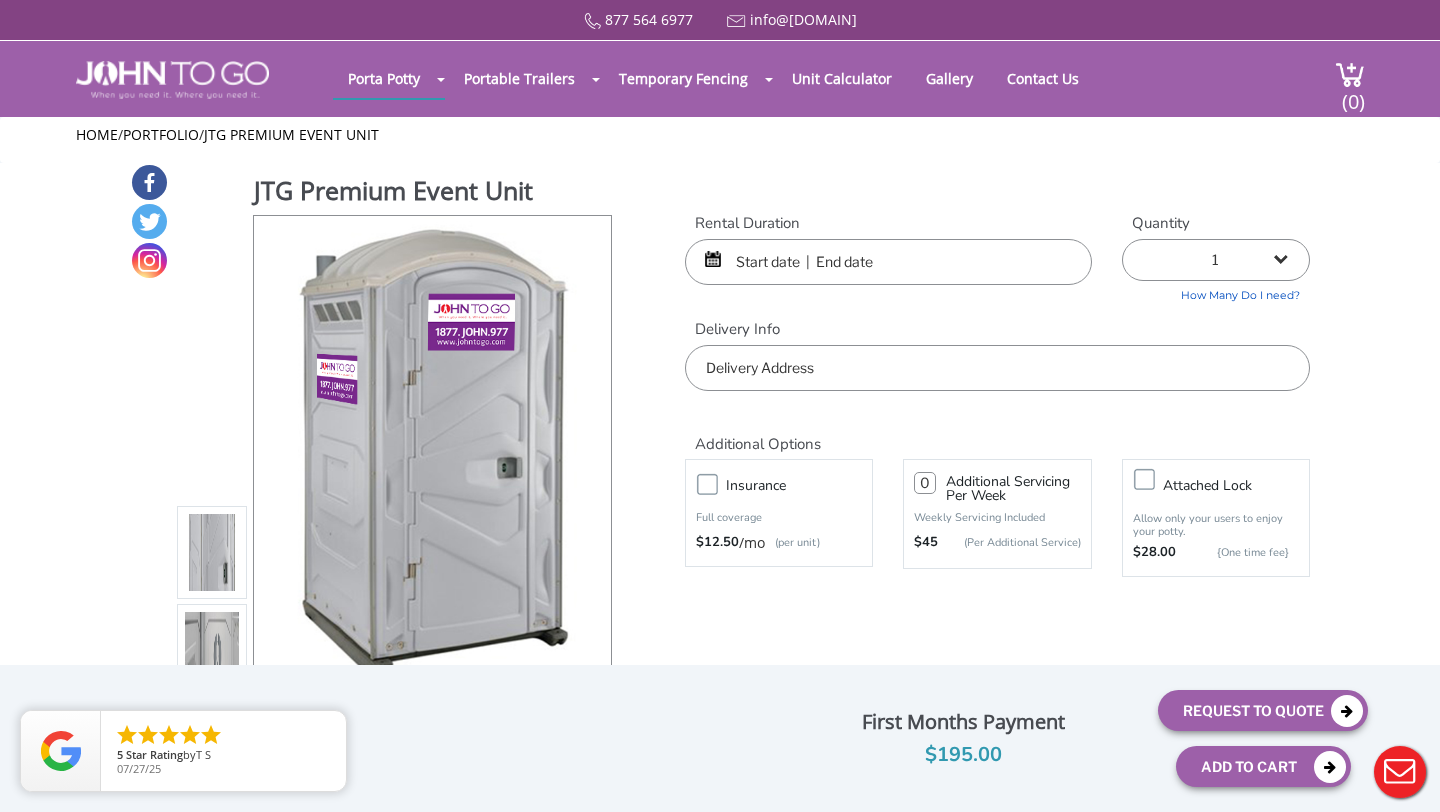 click at bounding box center (888, 262) 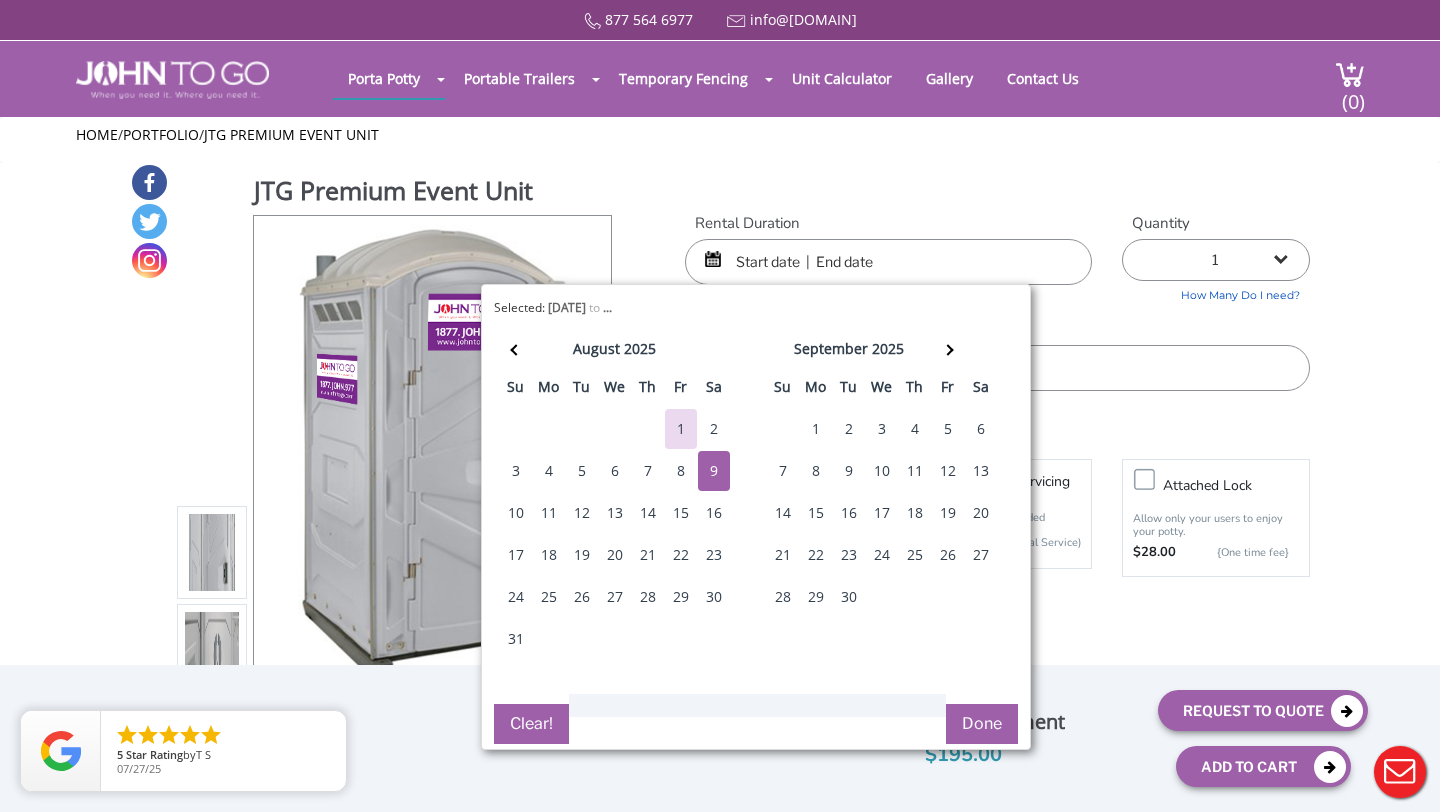 click on "9" at bounding box center (714, 471) 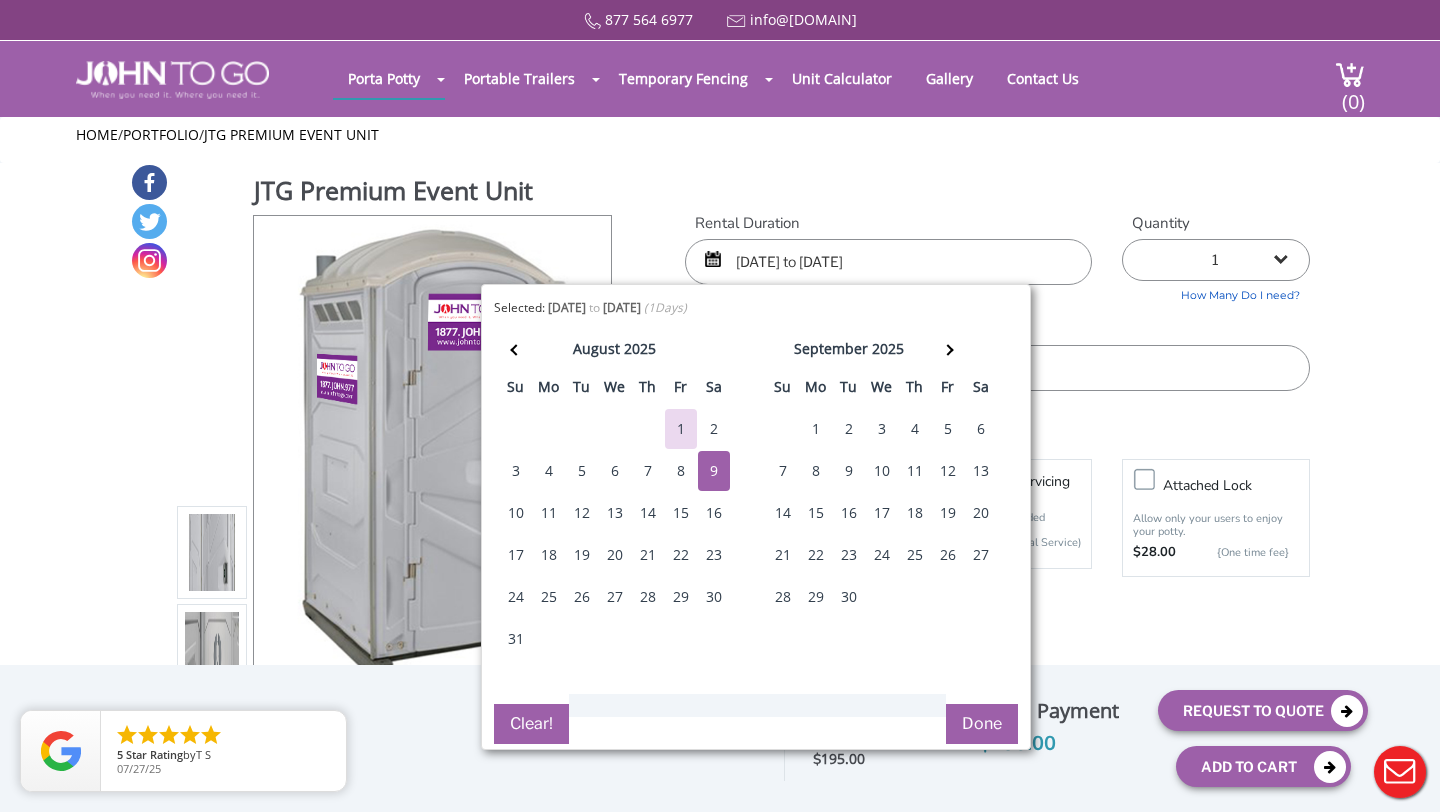 click on "Done" at bounding box center (982, 724) 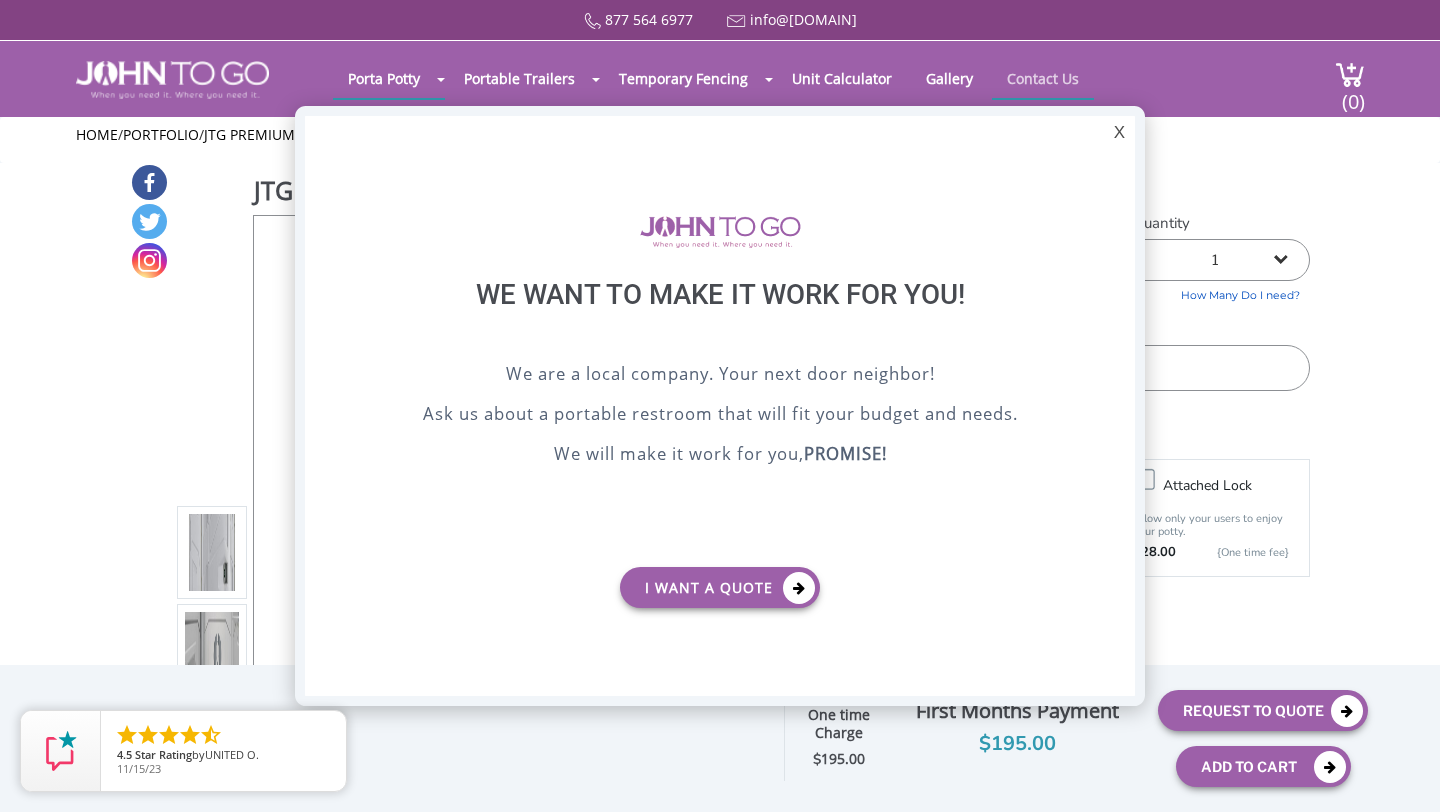 scroll, scrollTop: 0, scrollLeft: 0, axis: both 